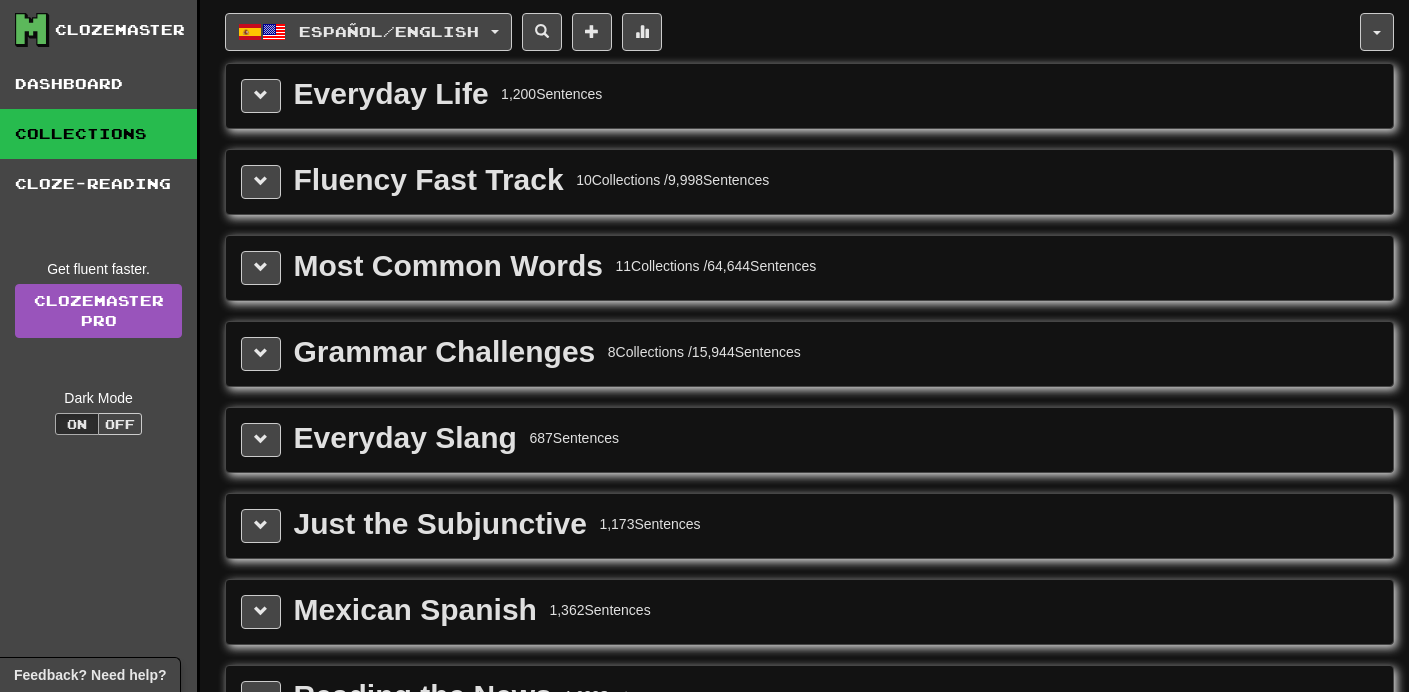 scroll, scrollTop: 0, scrollLeft: 0, axis: both 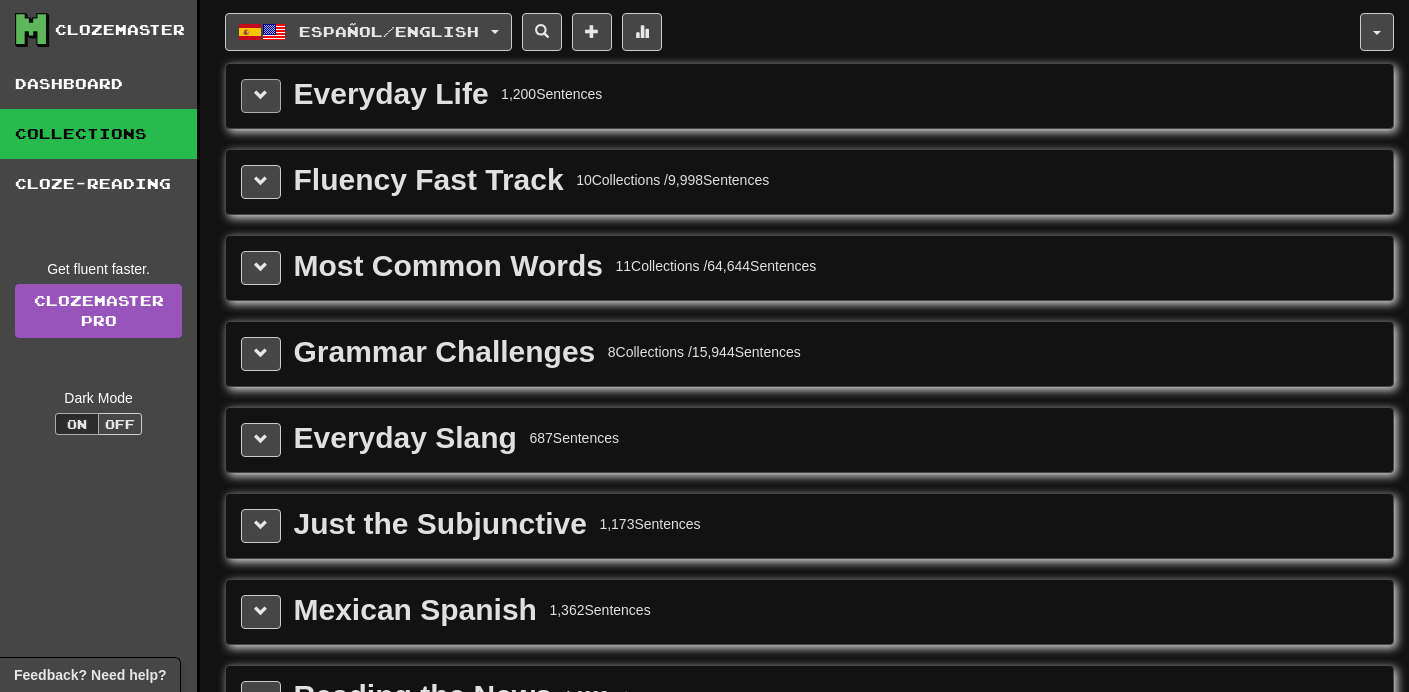 click at bounding box center (261, 96) 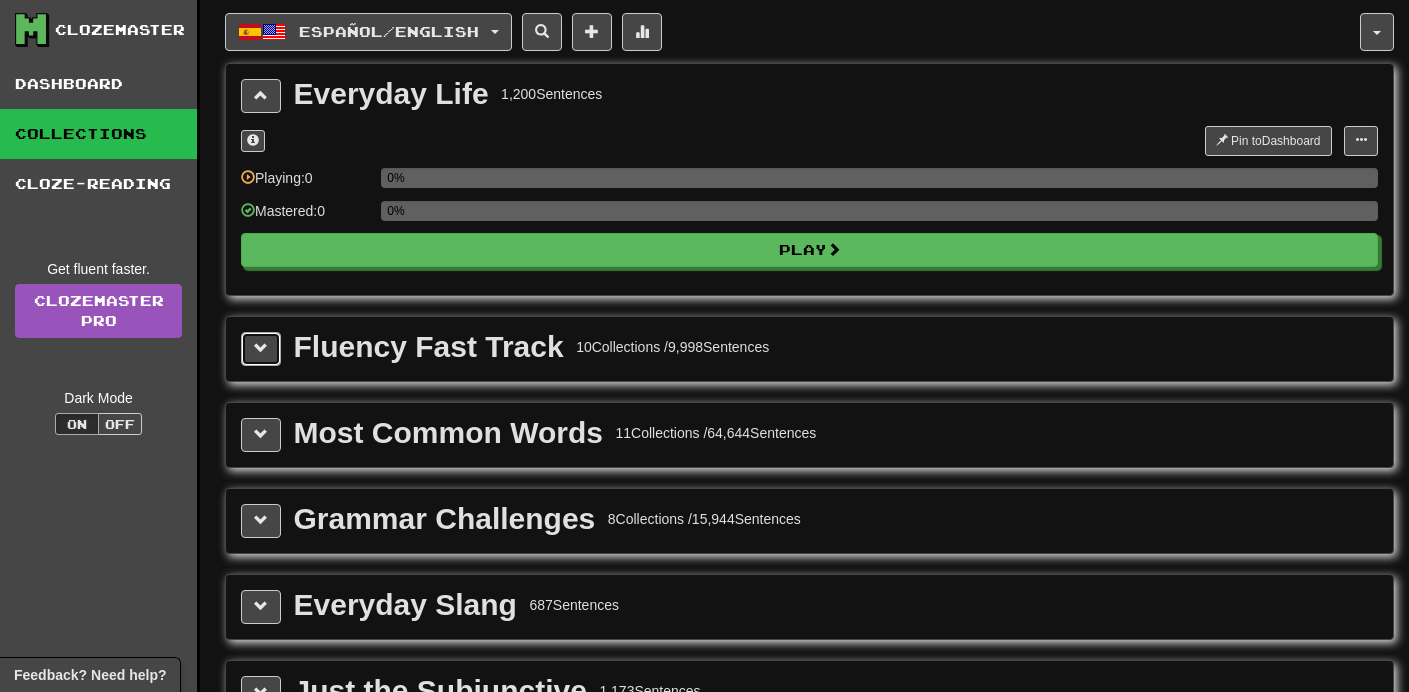 click at bounding box center [261, 349] 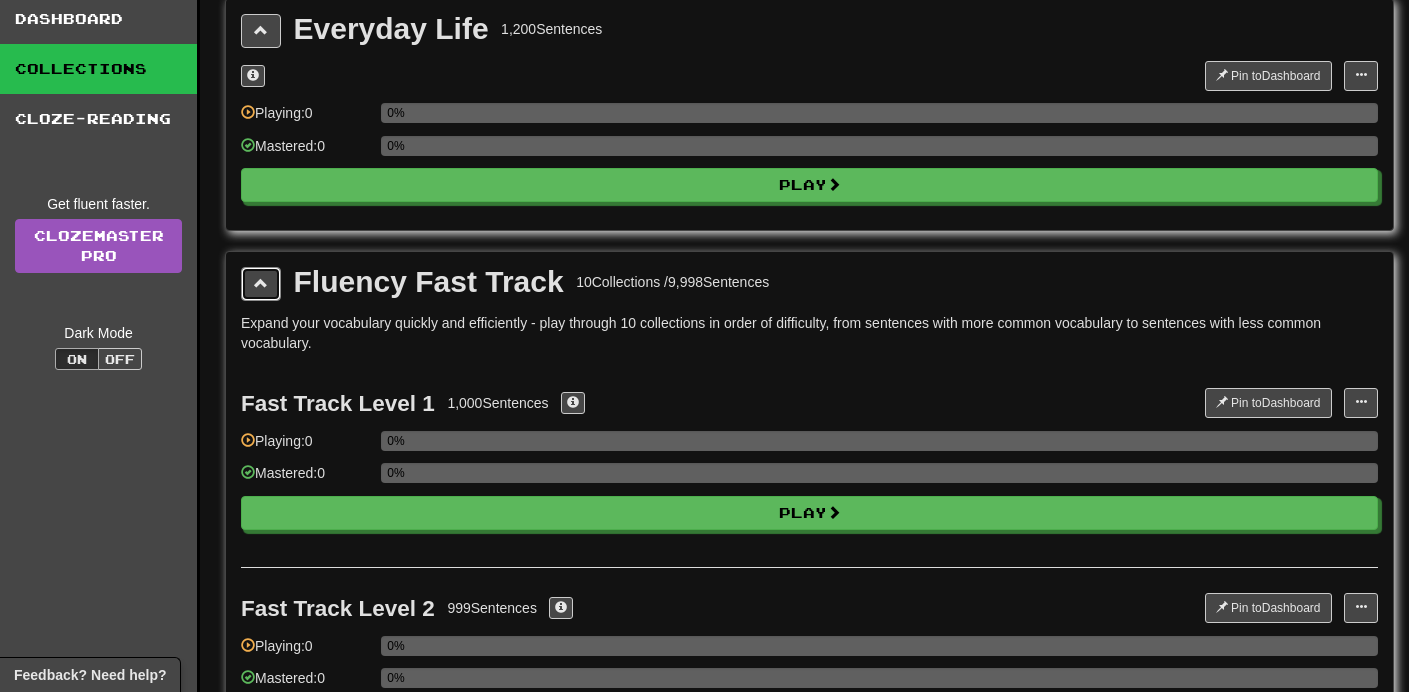 scroll, scrollTop: 66, scrollLeft: 0, axis: vertical 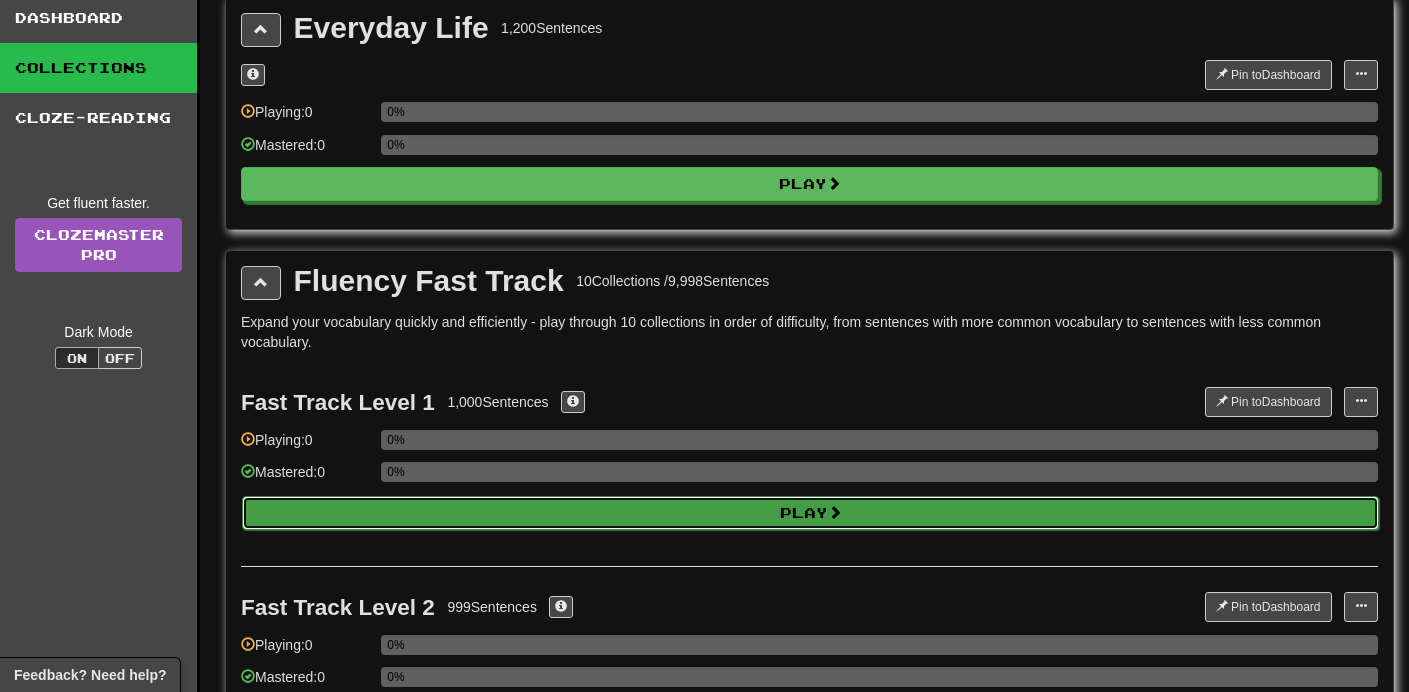 click on "Play" at bounding box center [810, 513] 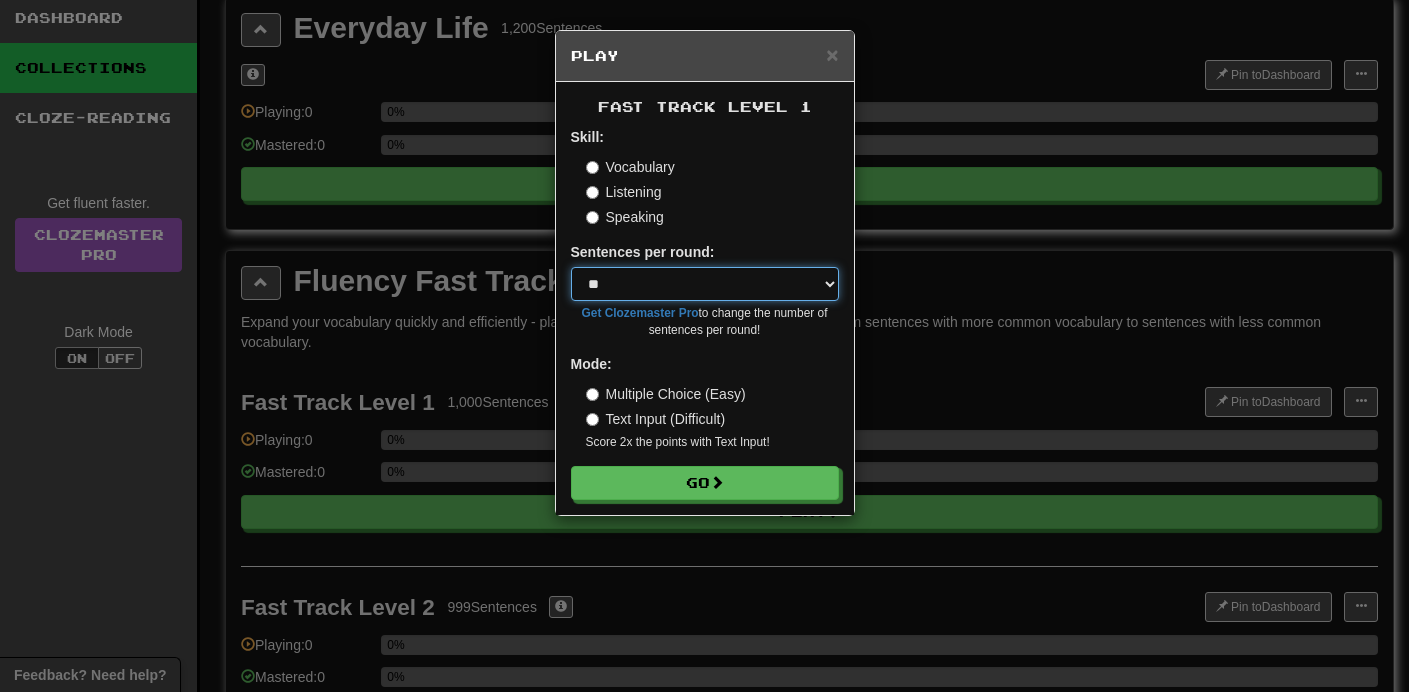 click on "* ** ** ** ** ** *** ********" at bounding box center [705, 284] 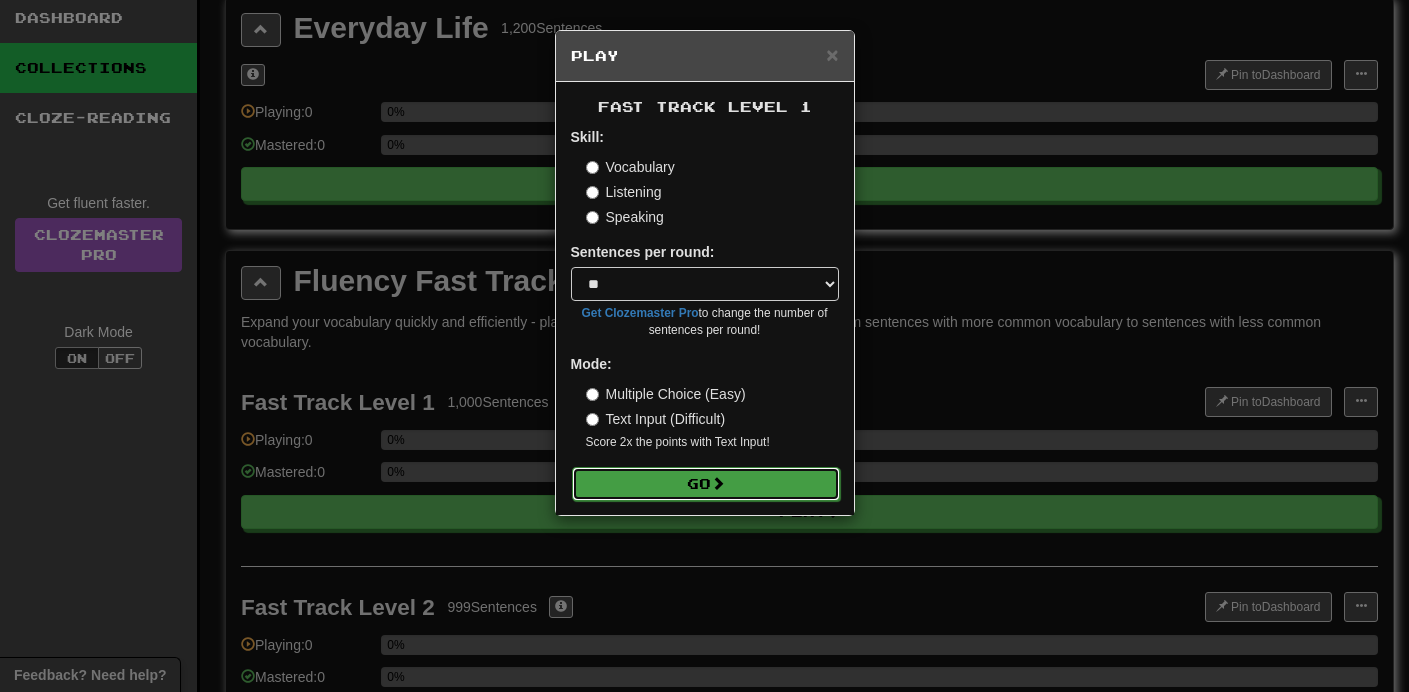 click on "Go" at bounding box center [706, 484] 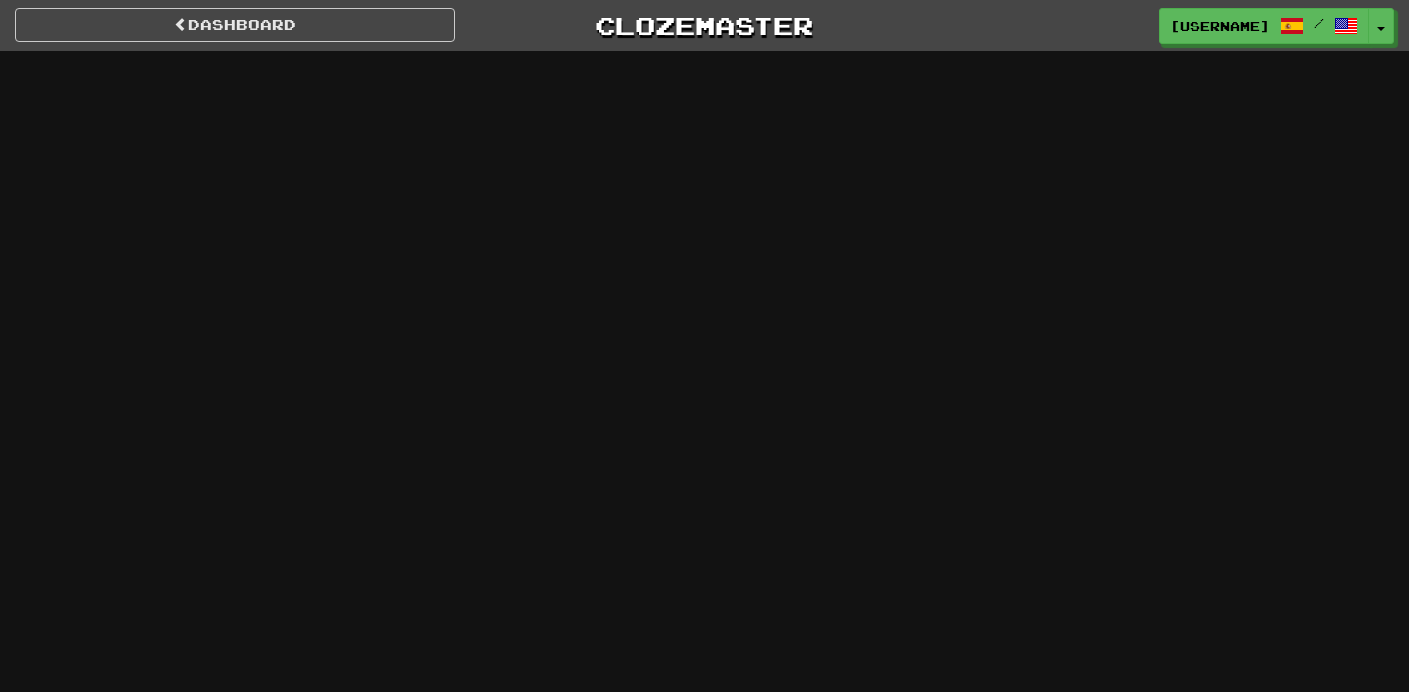 scroll, scrollTop: 0, scrollLeft: 0, axis: both 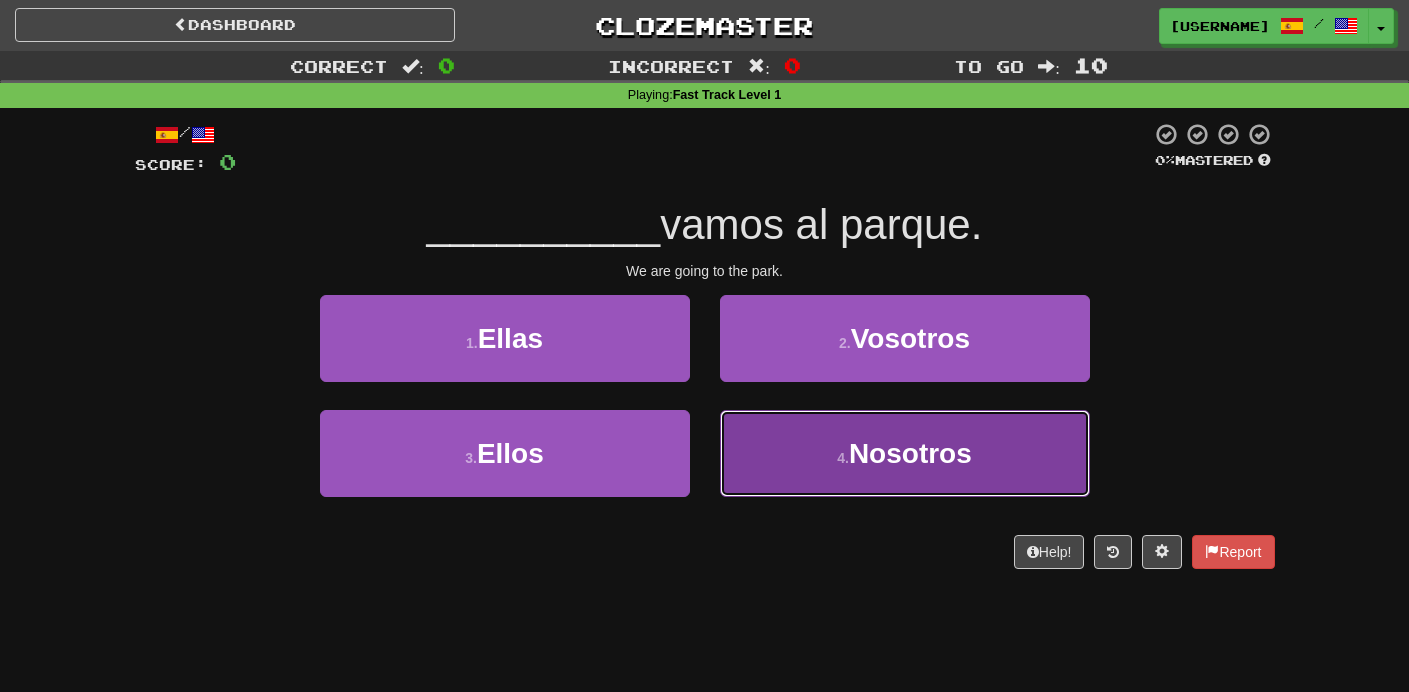 click on "Nosotros" at bounding box center [910, 453] 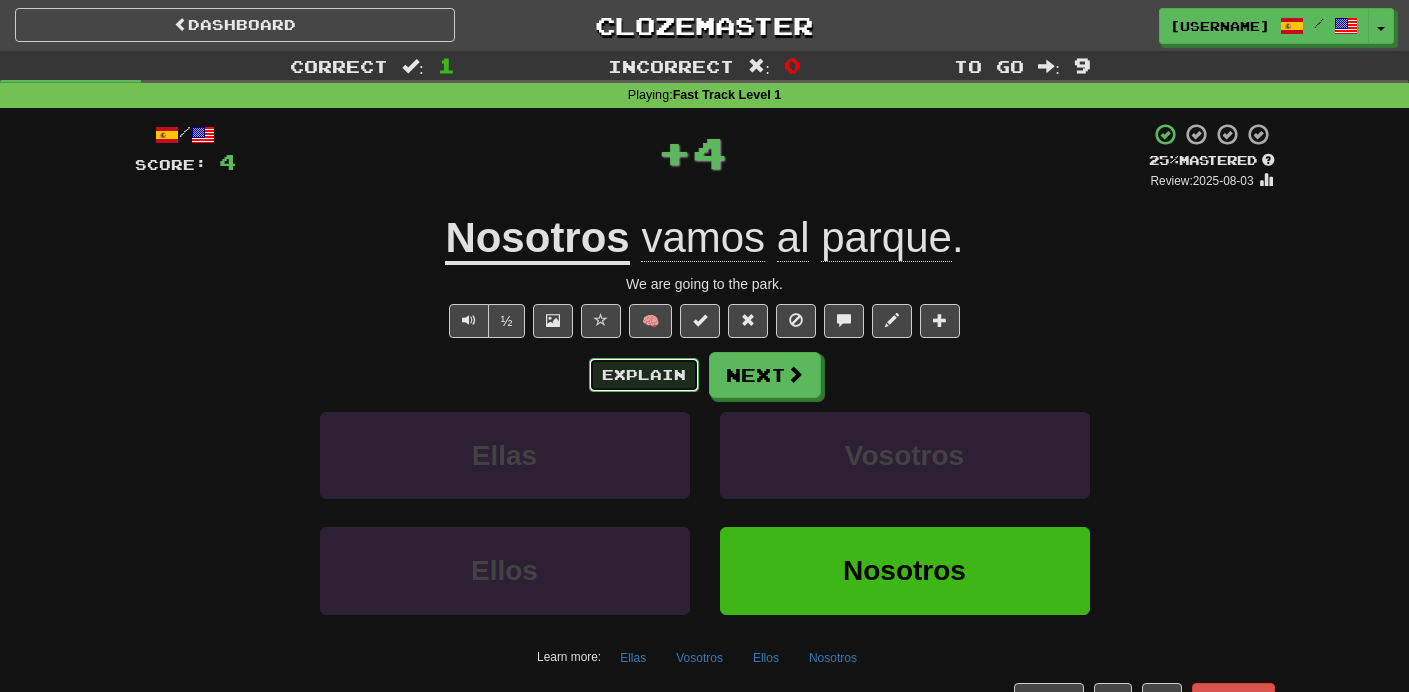 click on "Explain" at bounding box center (644, 375) 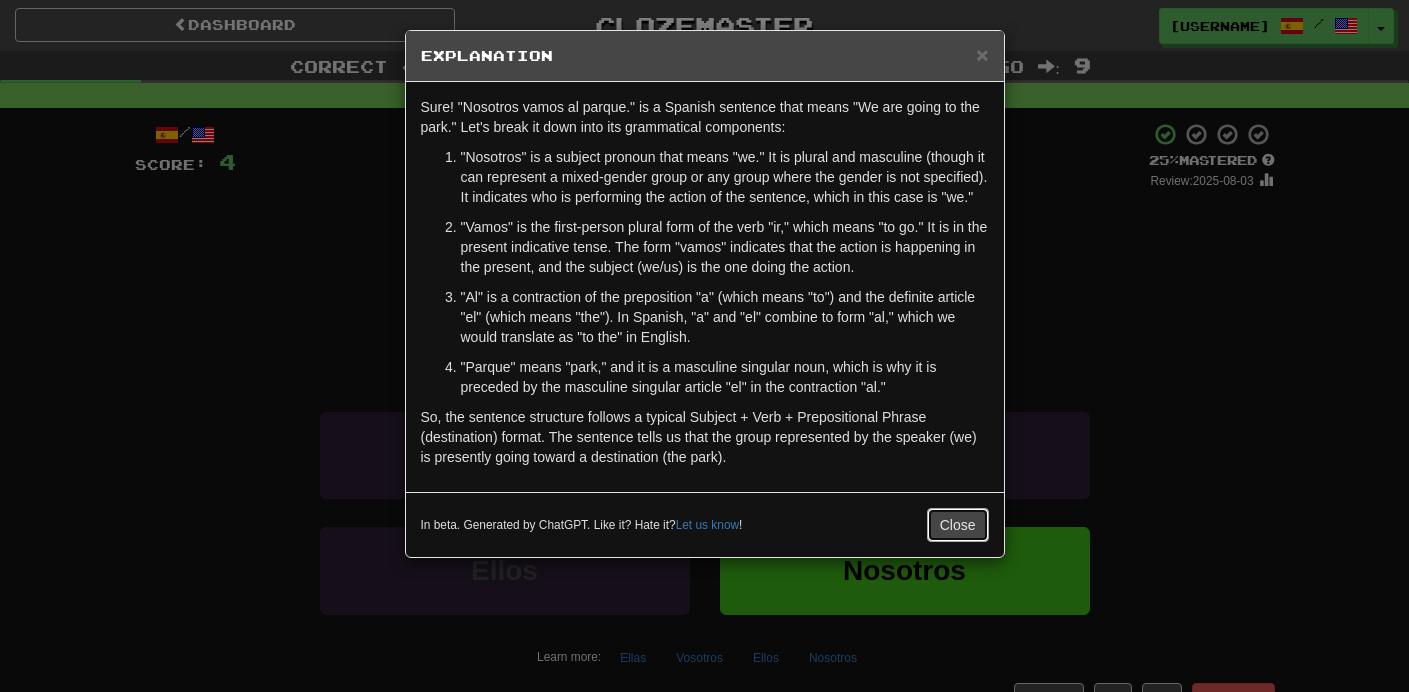 click on "Close" at bounding box center [958, 525] 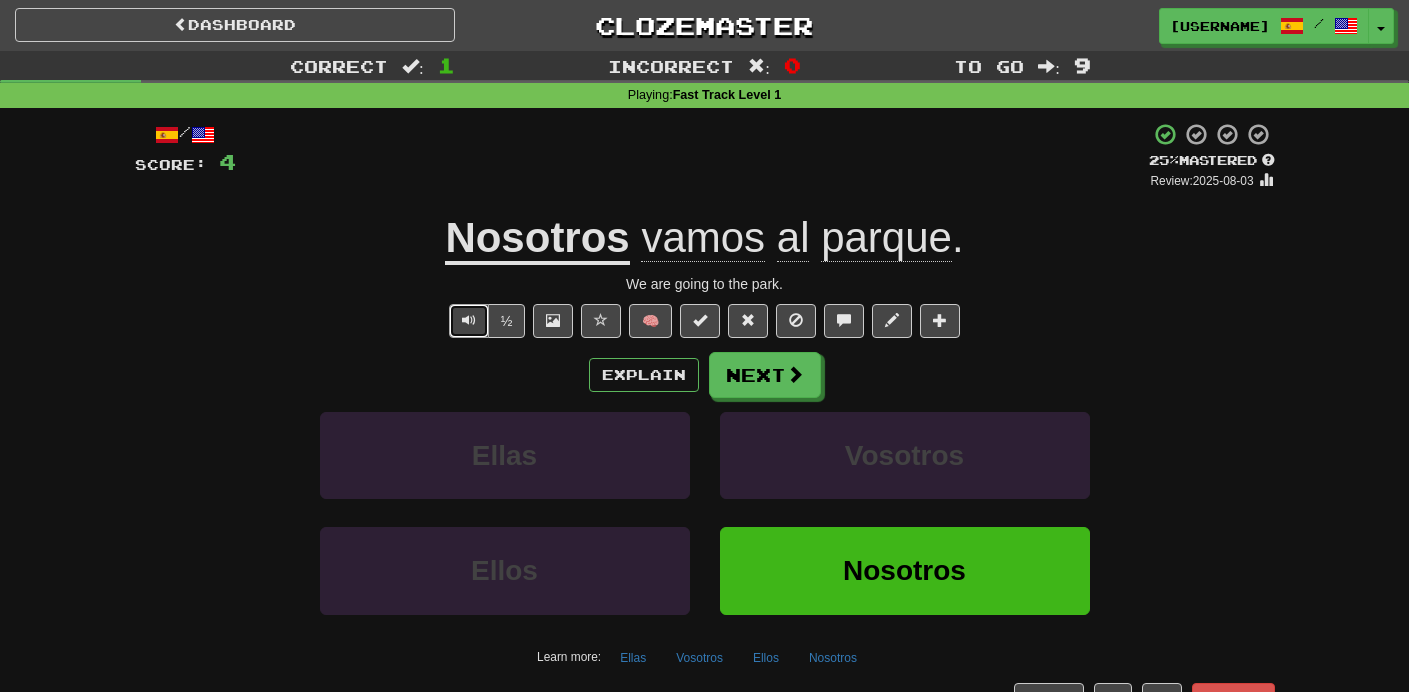click at bounding box center [469, 321] 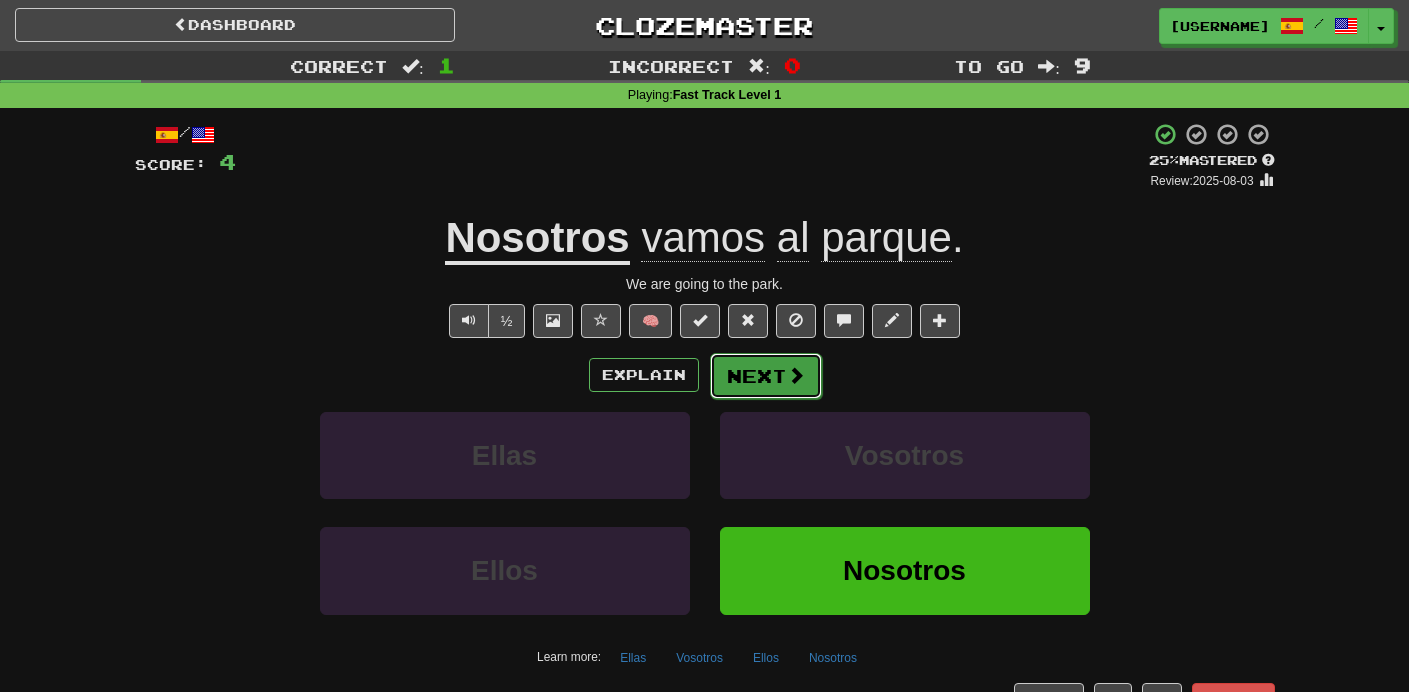 click on "Next" at bounding box center [766, 376] 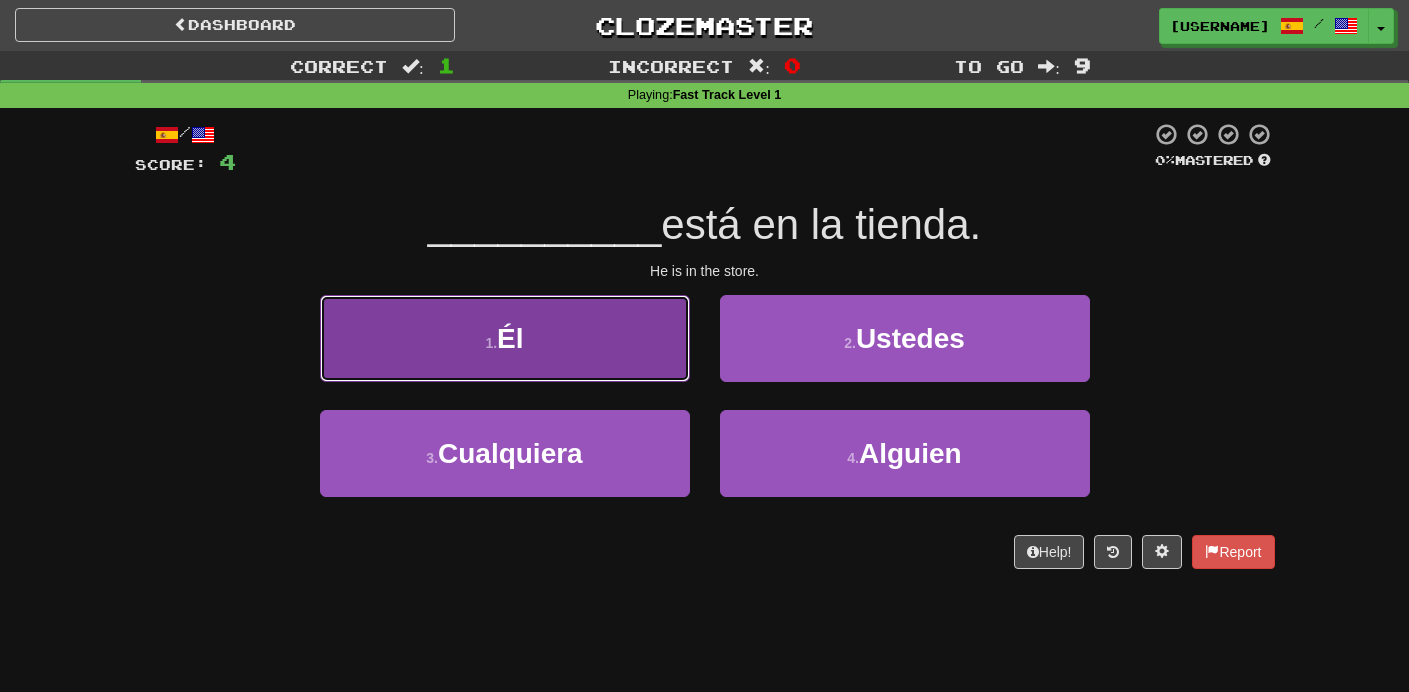 click on "1 .  Él" at bounding box center (505, 338) 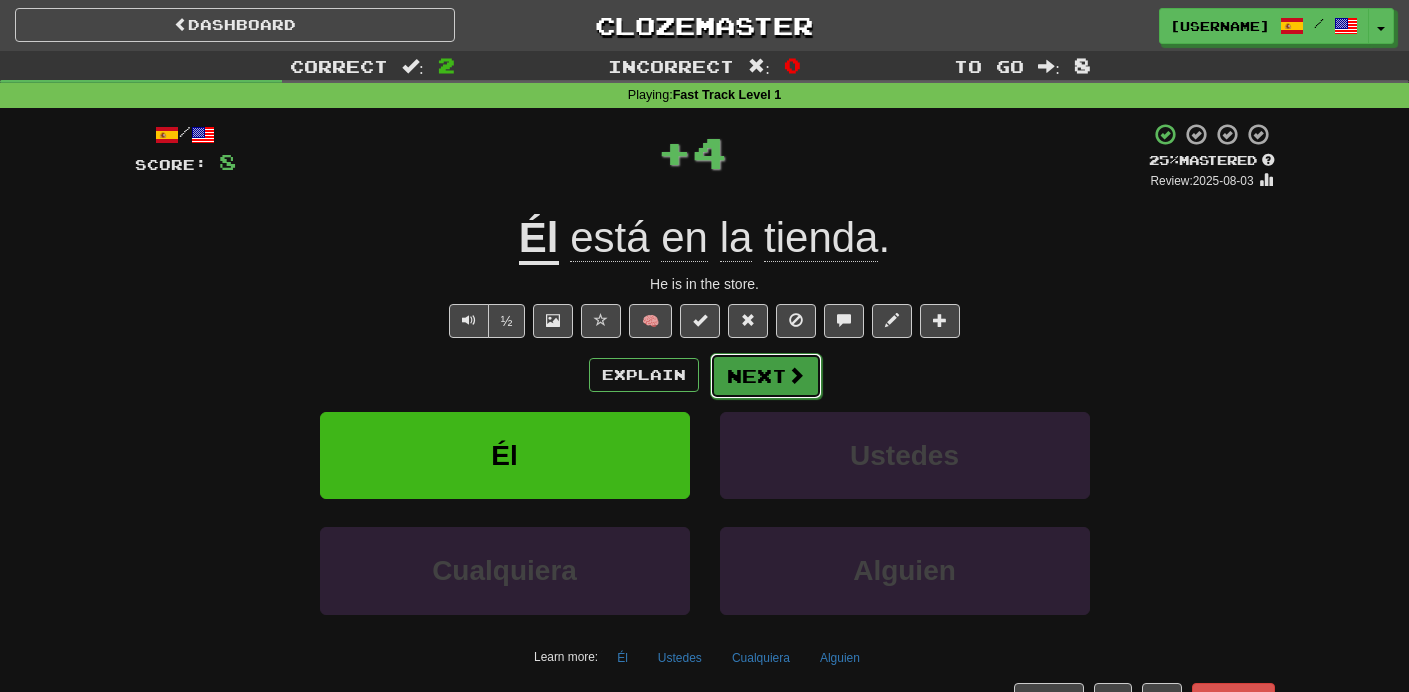 click on "Next" at bounding box center [766, 376] 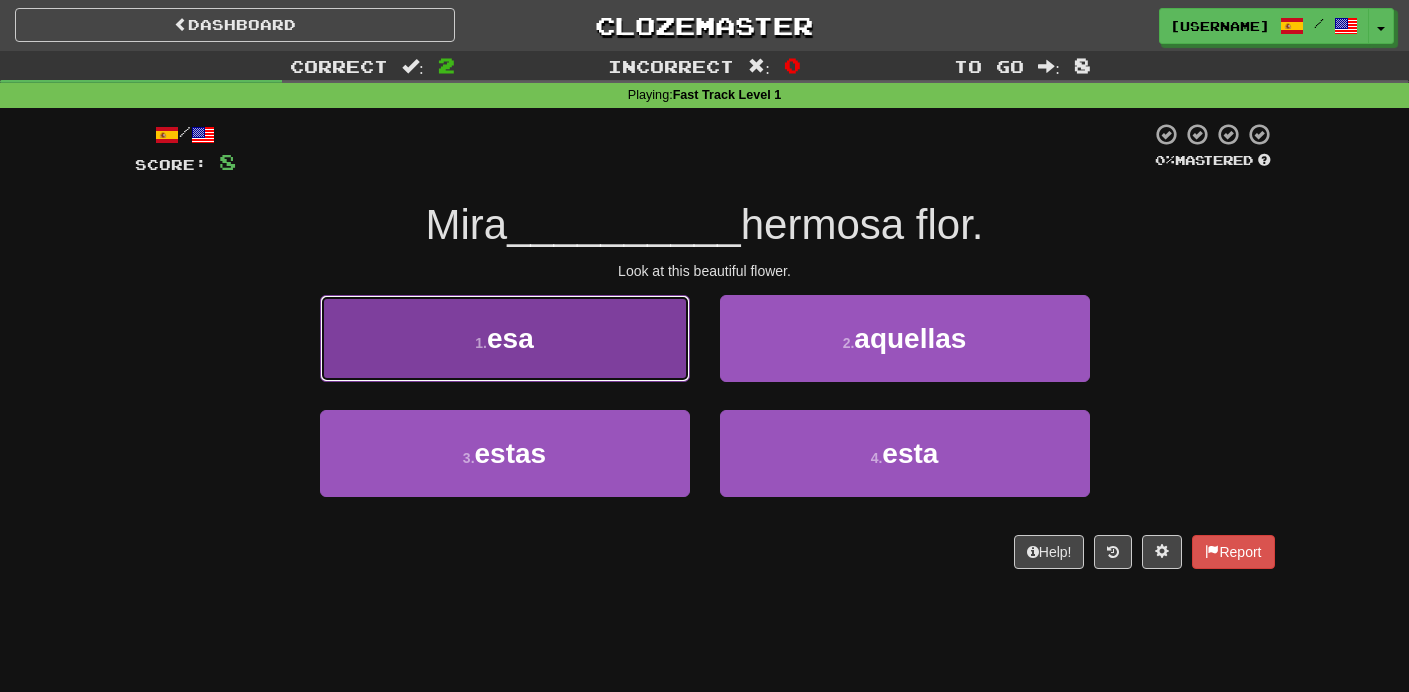 click on "1 .  esa" at bounding box center [505, 338] 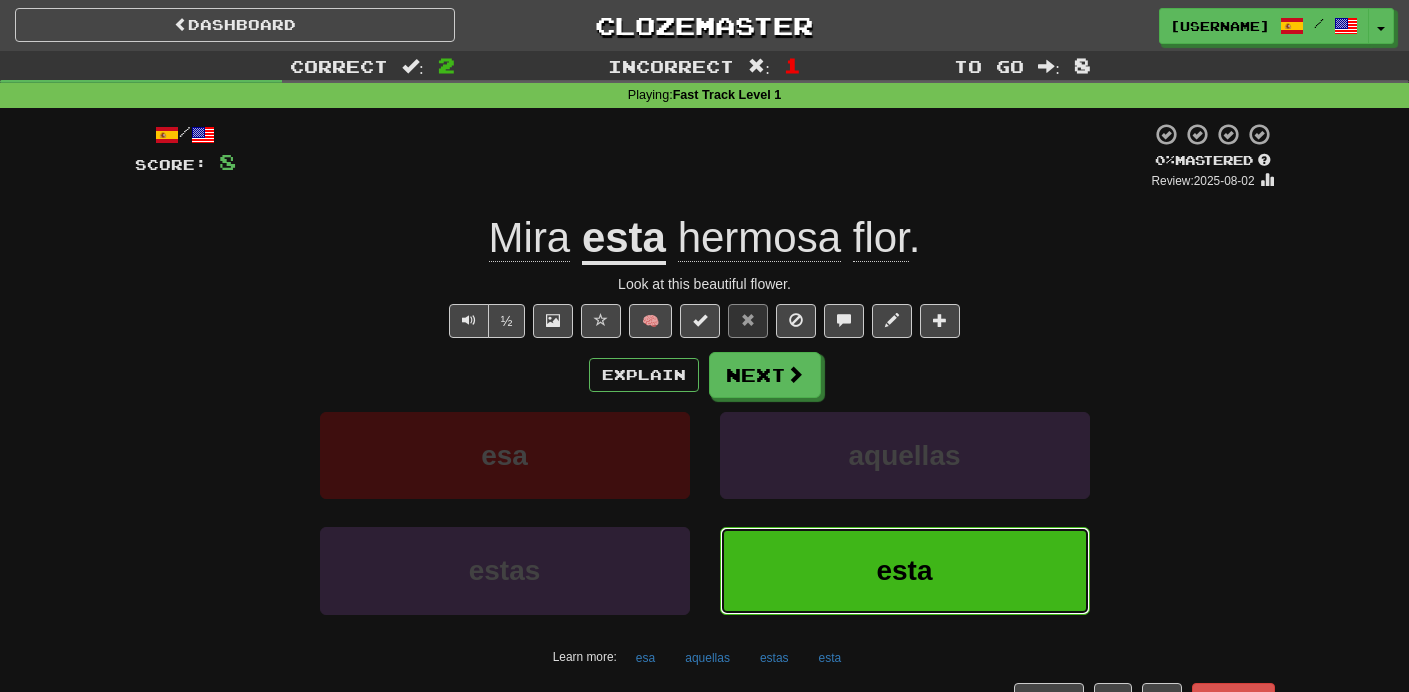 click on "esta" at bounding box center [905, 570] 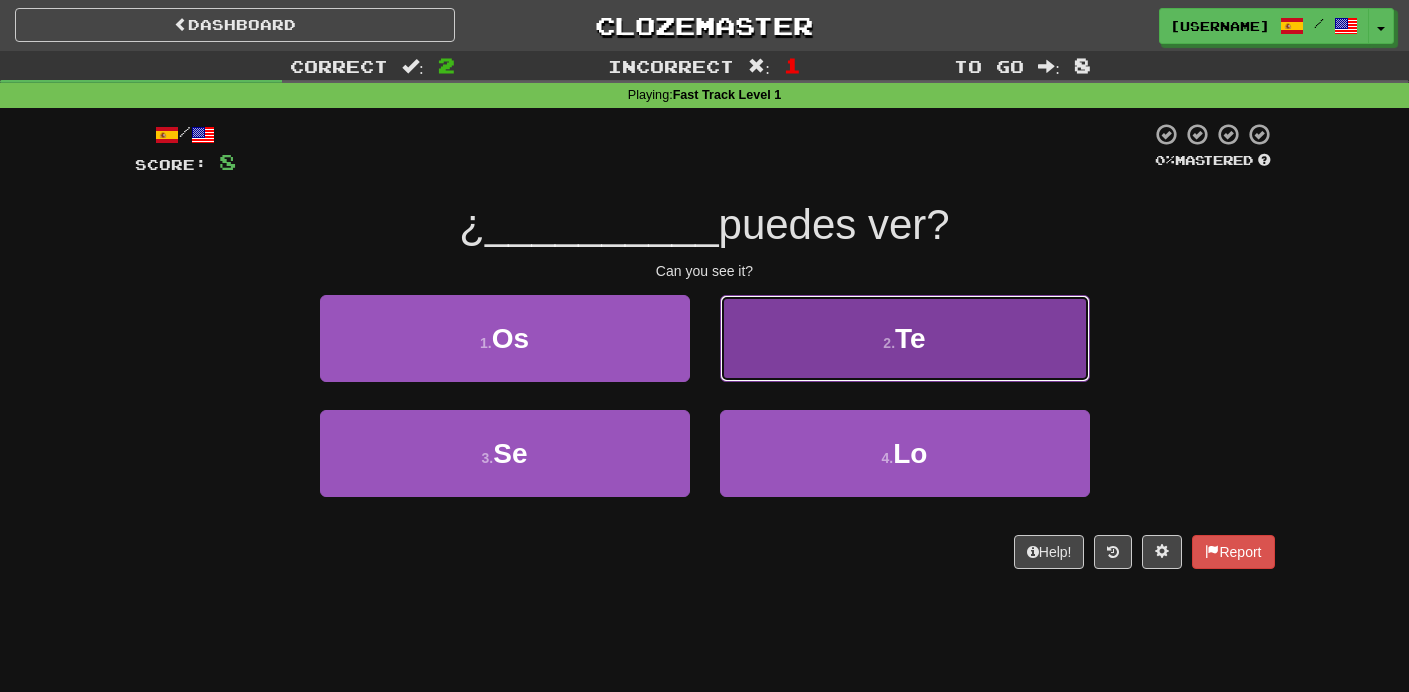 click on "2 .  Te" at bounding box center [905, 338] 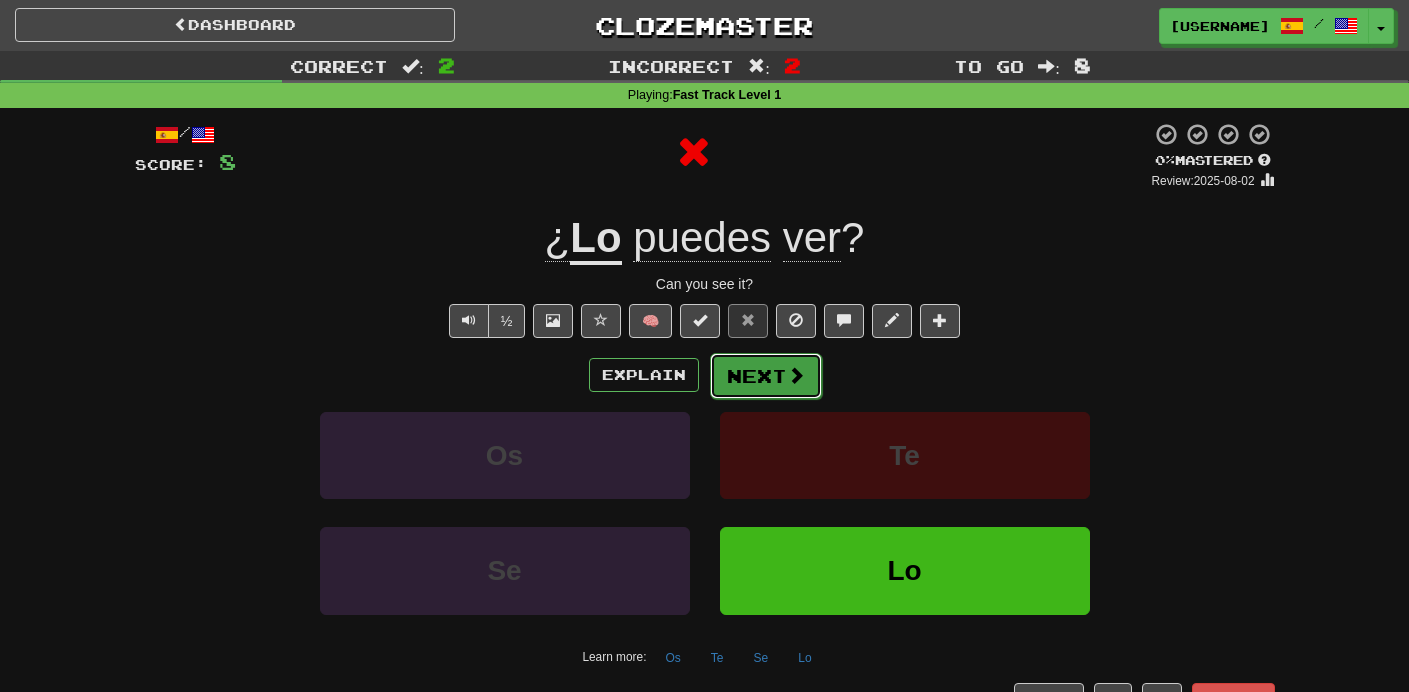click on "Next" at bounding box center [766, 376] 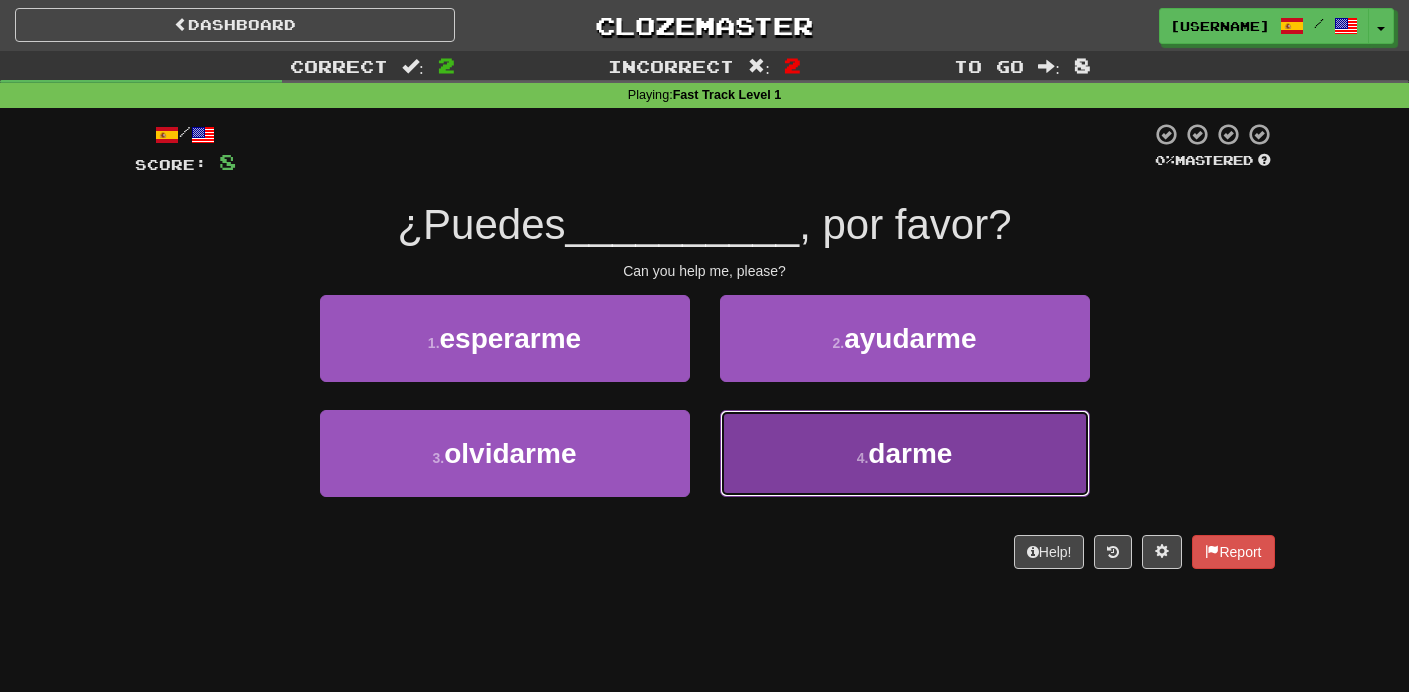 click on "[NUMBER] .  [WORD]" at bounding box center (905, 453) 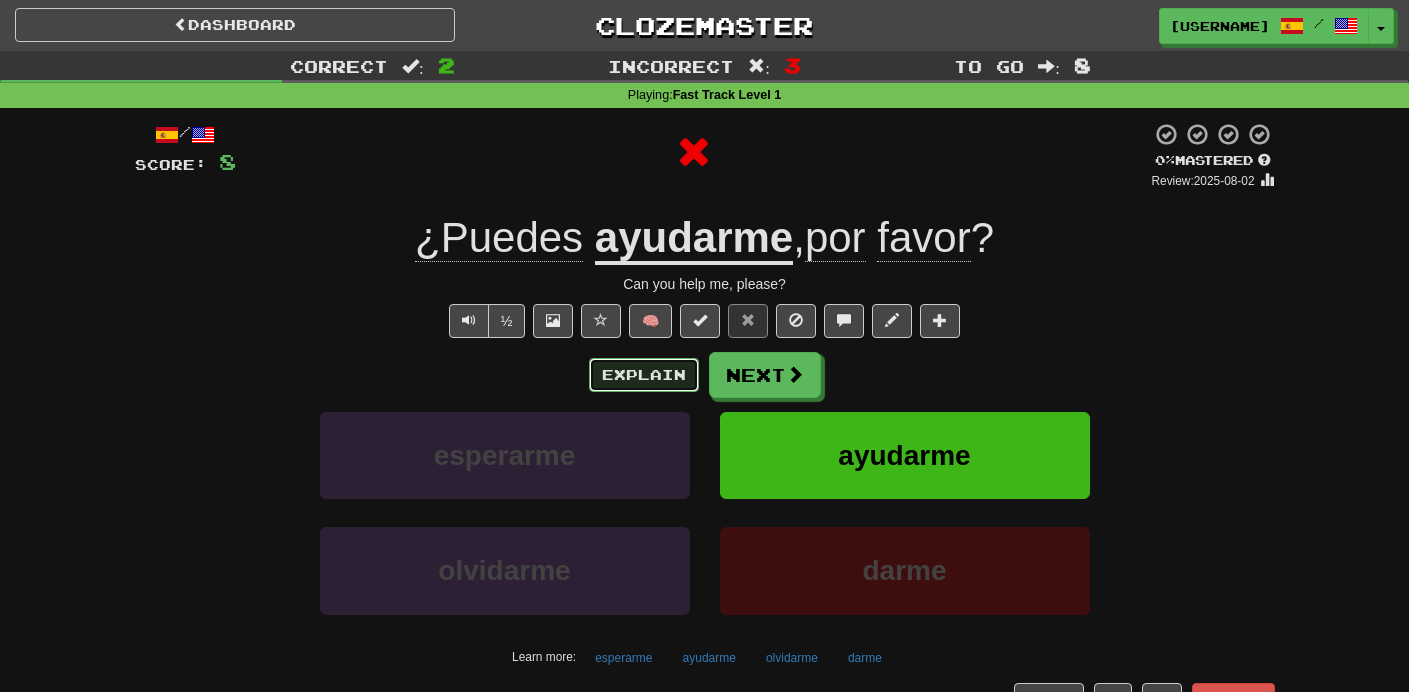 click on "Explain" at bounding box center [644, 375] 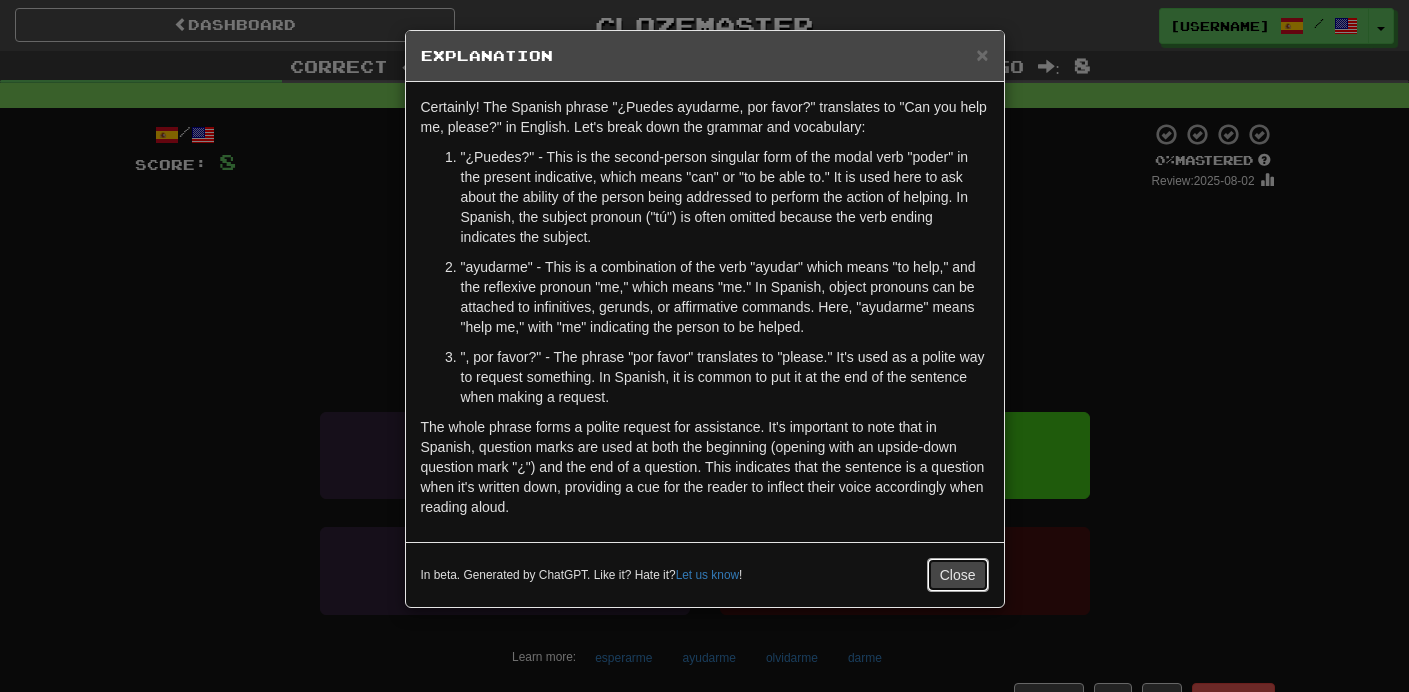 click on "Close" at bounding box center (958, 575) 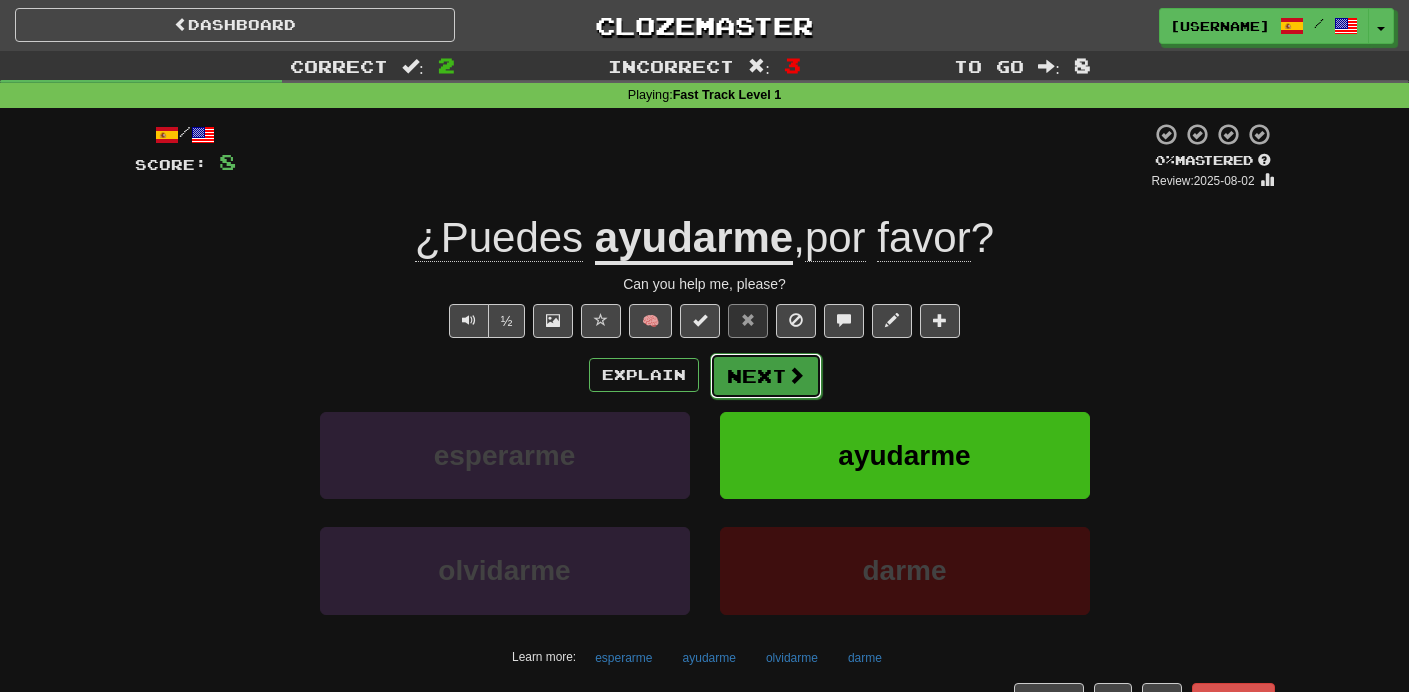 click at bounding box center (796, 375) 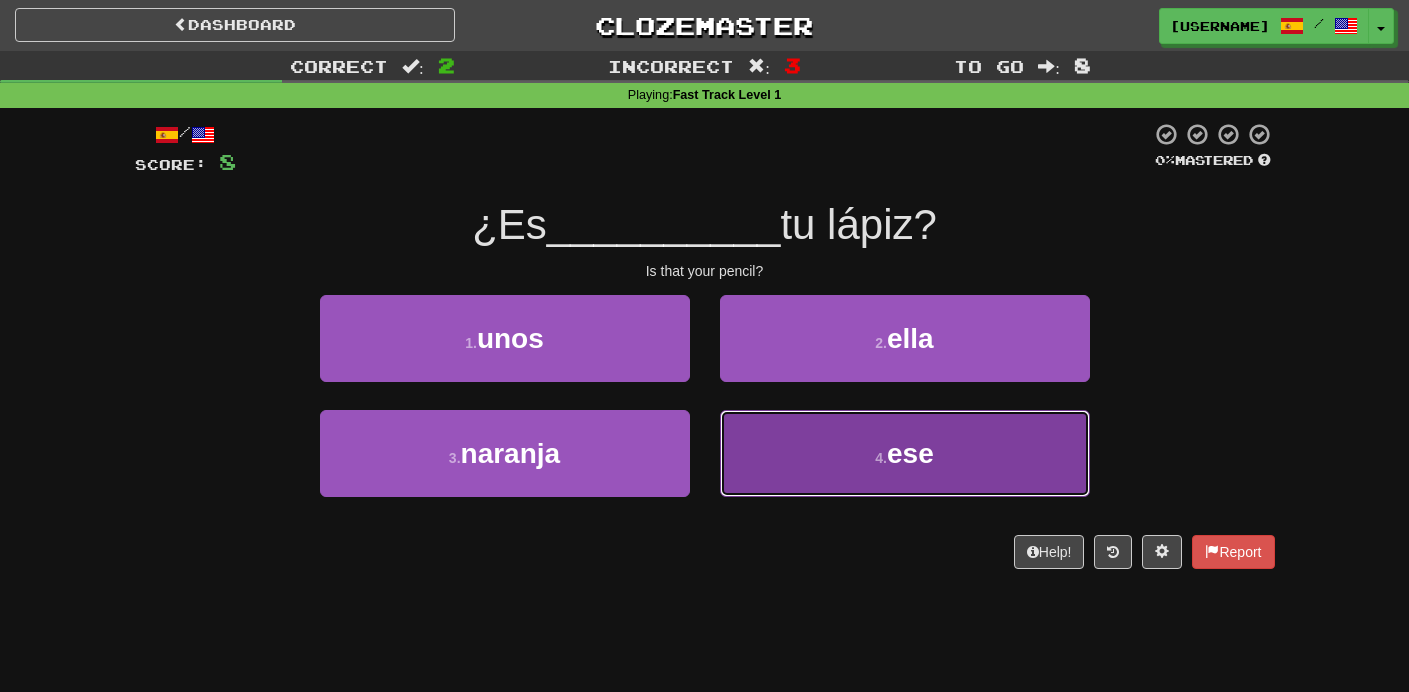 click on "4 .  ese" at bounding box center [905, 453] 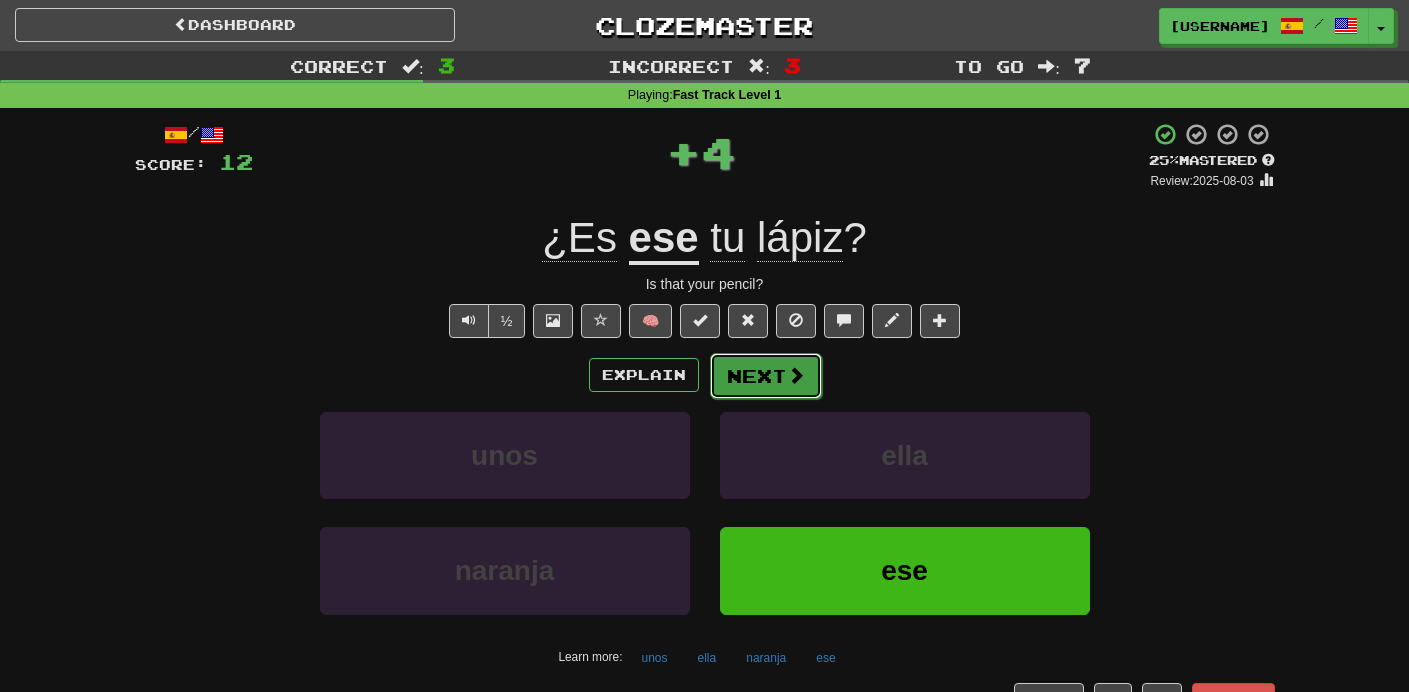 click on "Next" at bounding box center [766, 376] 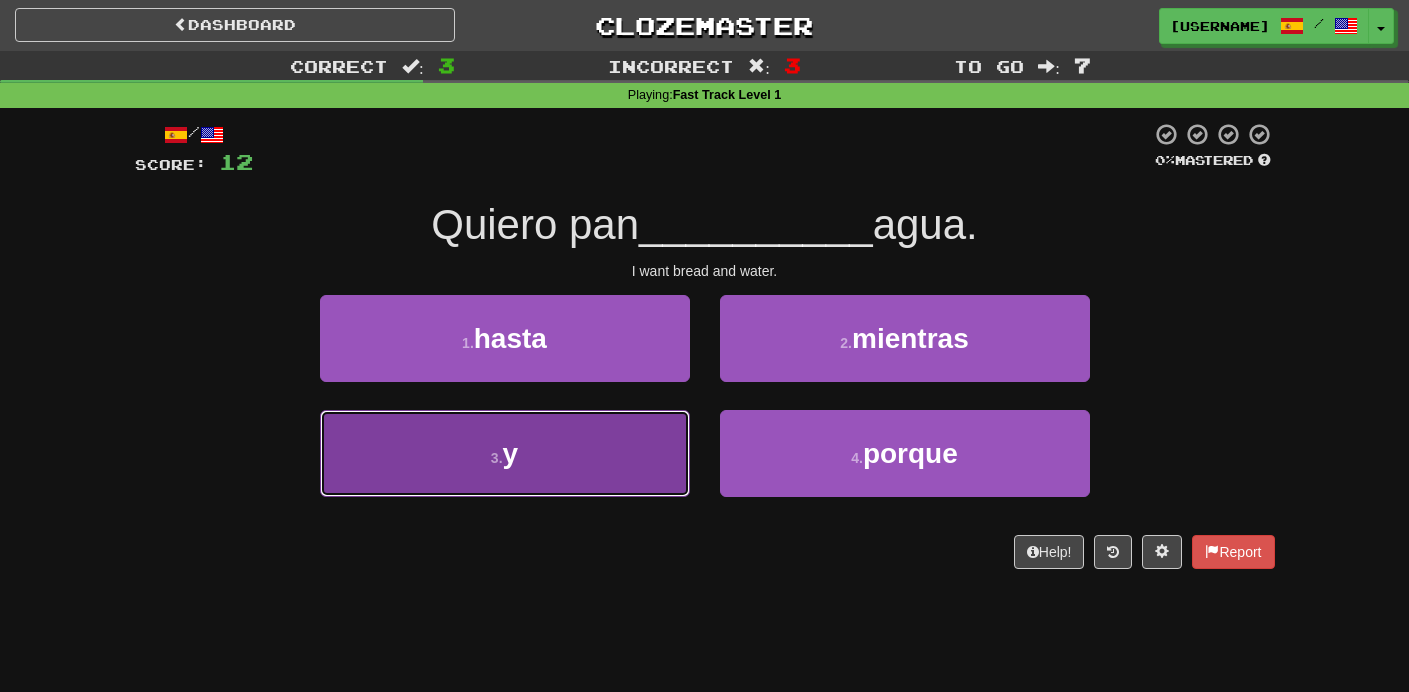 click on "3 .  y" at bounding box center (505, 453) 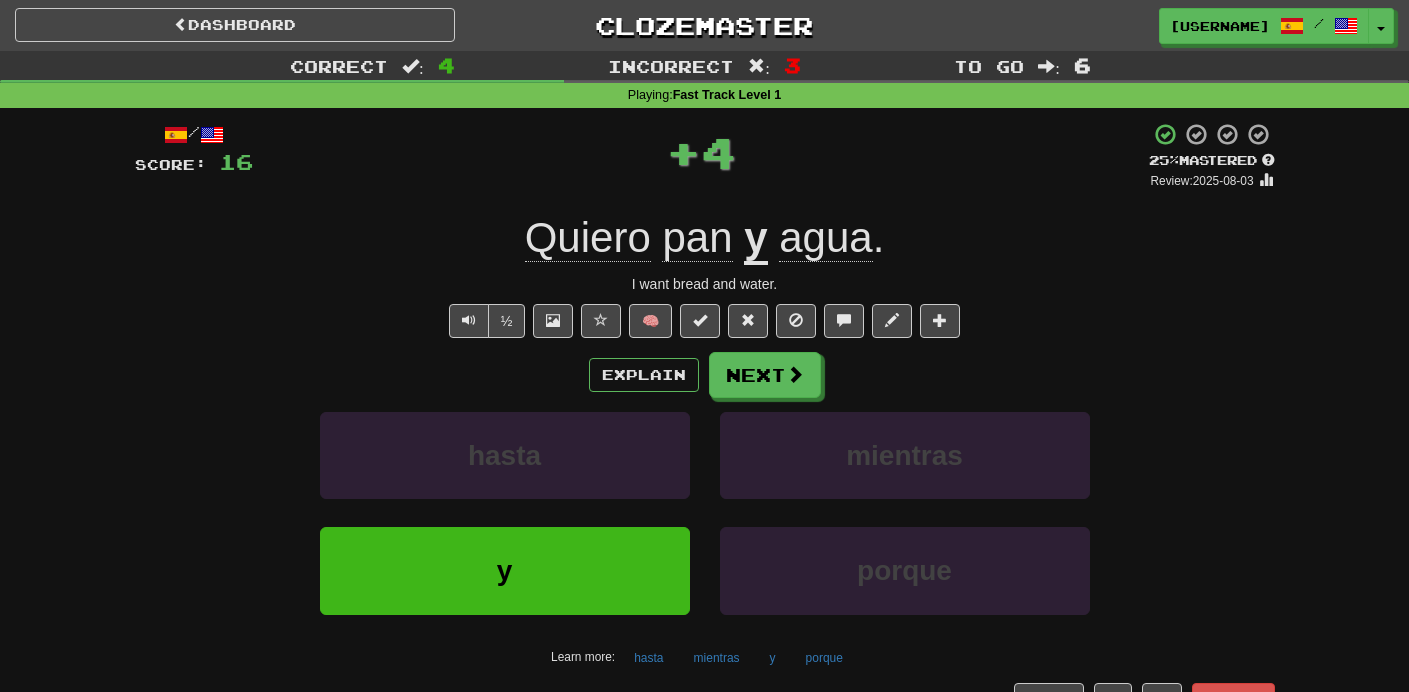 click on "Explain Next hasta mientras y porque Learn more: hasta mientras y porque" at bounding box center (705, 512) 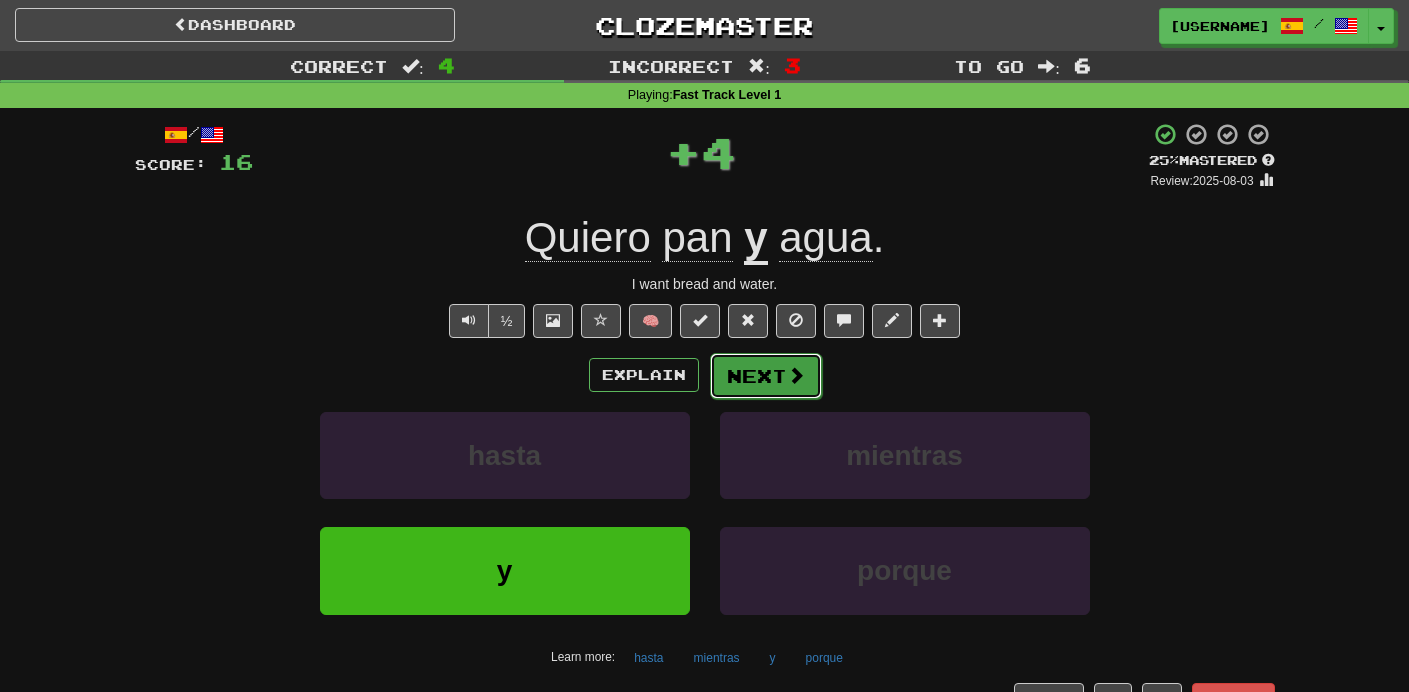 click on "Next" at bounding box center (766, 376) 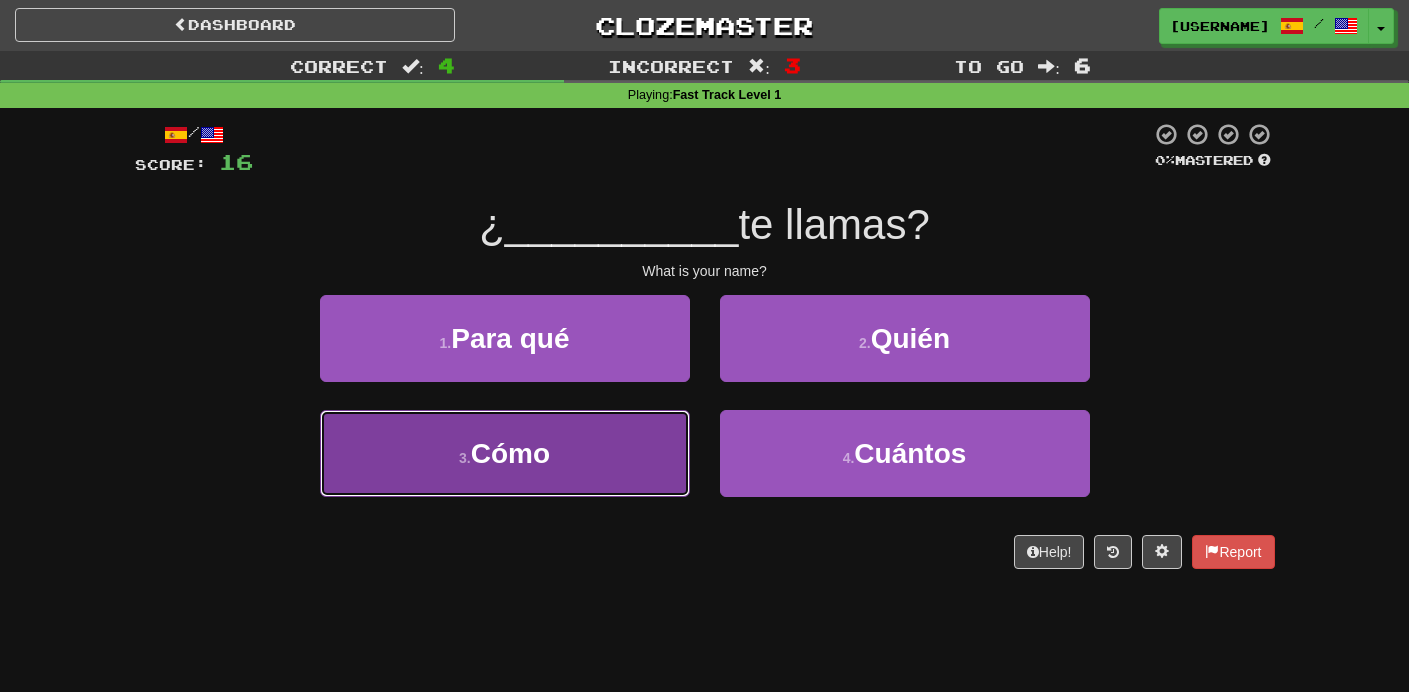 click on "Cómo" at bounding box center [510, 453] 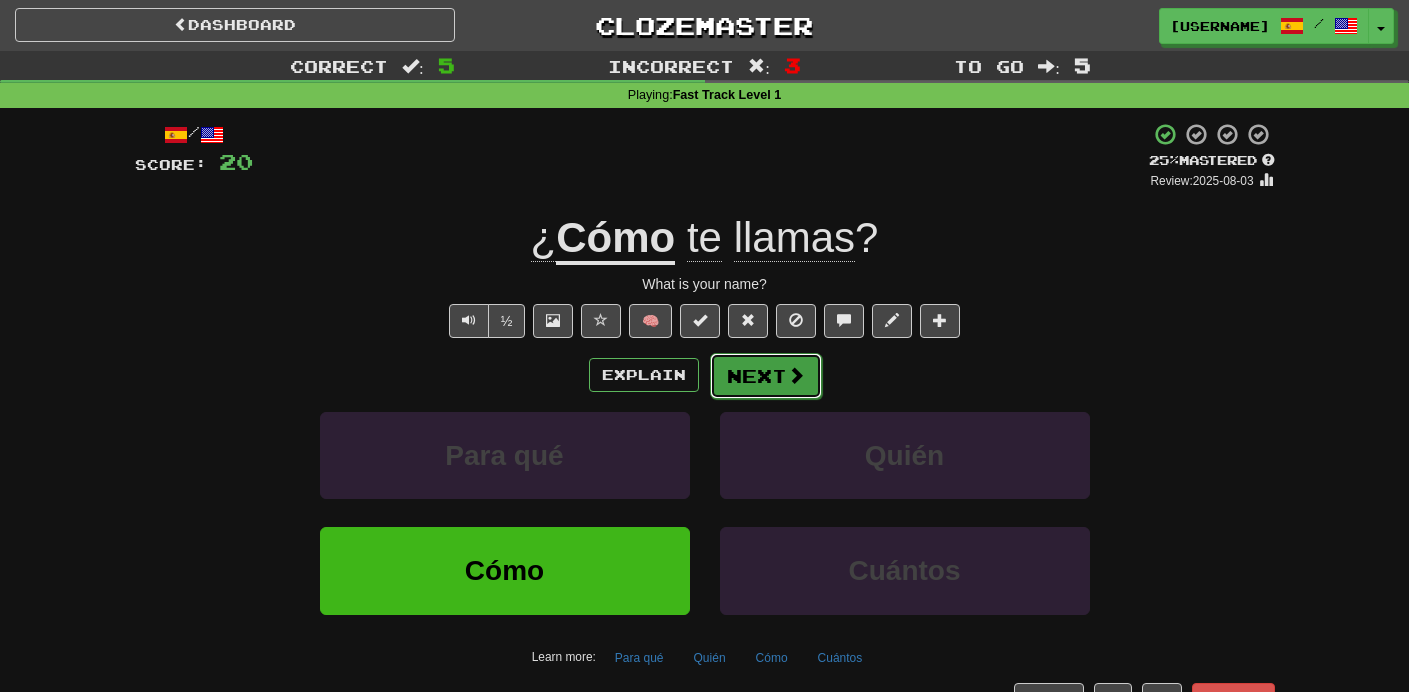click on "Next" at bounding box center (766, 376) 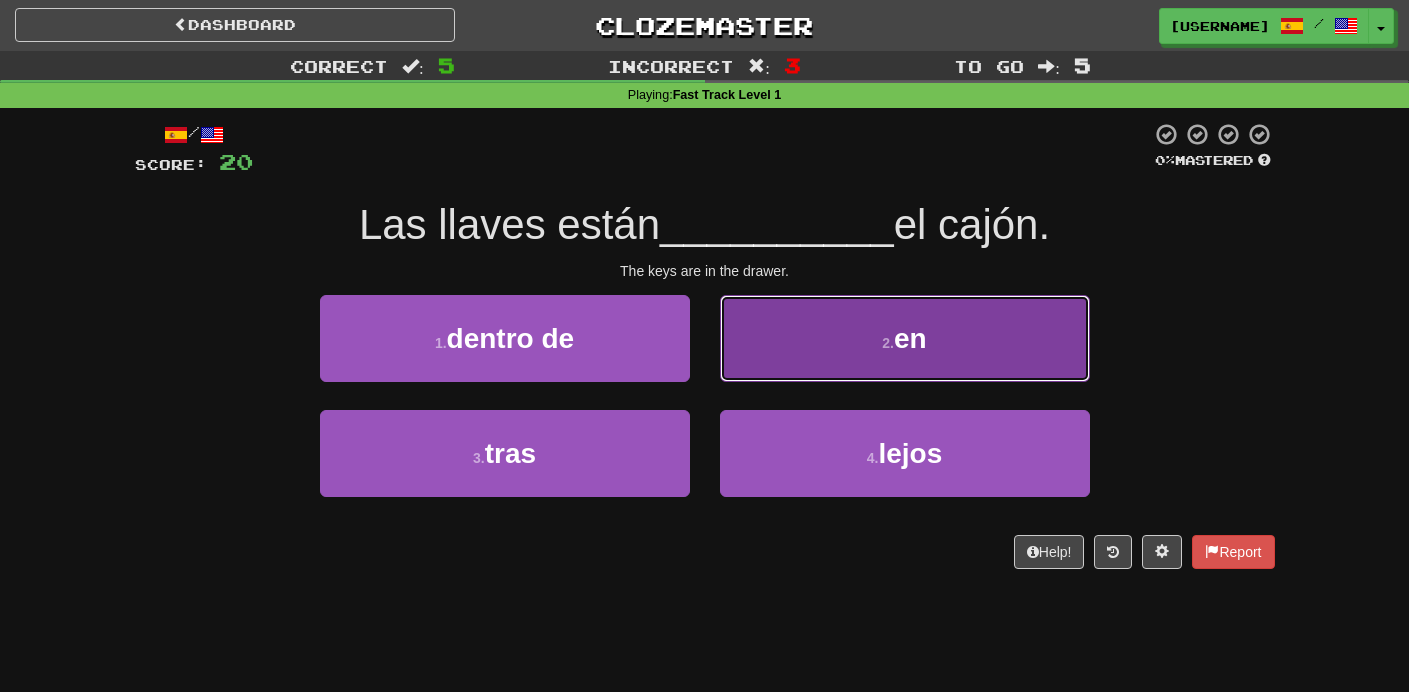 click on "2 .  en" at bounding box center (905, 338) 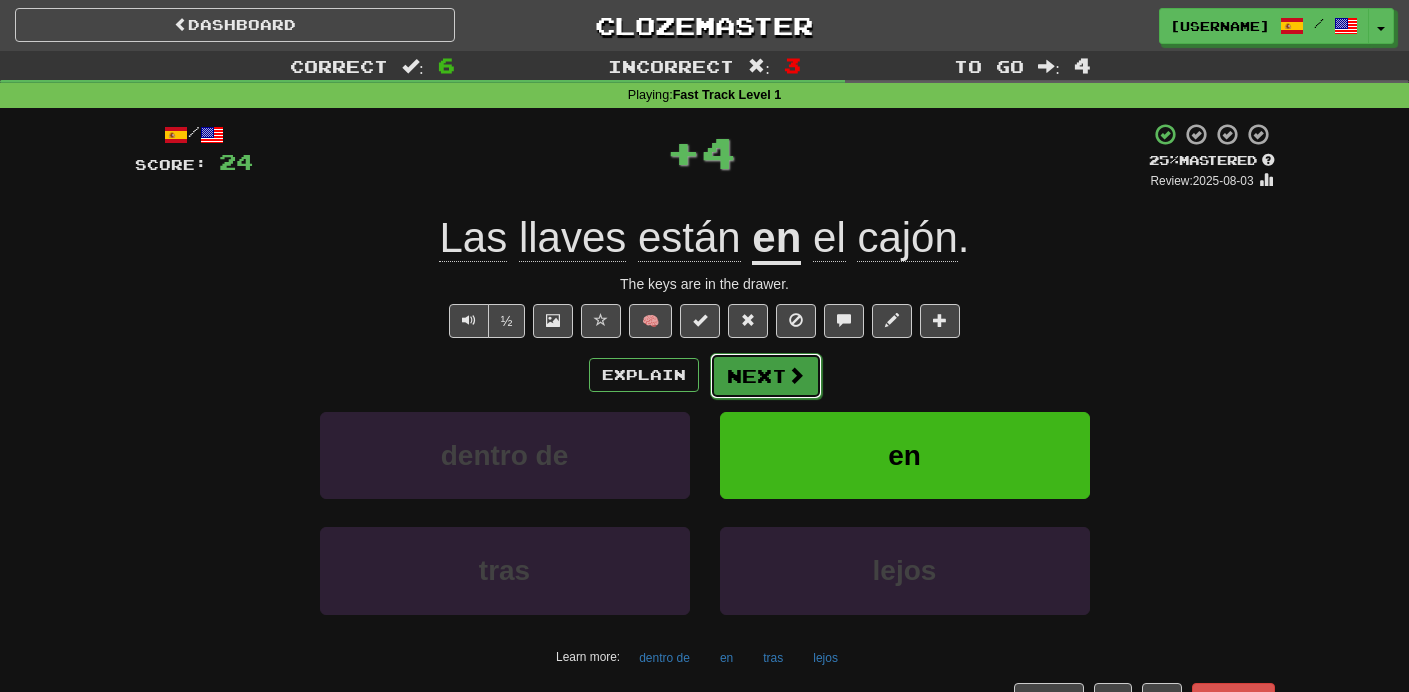 click at bounding box center [796, 375] 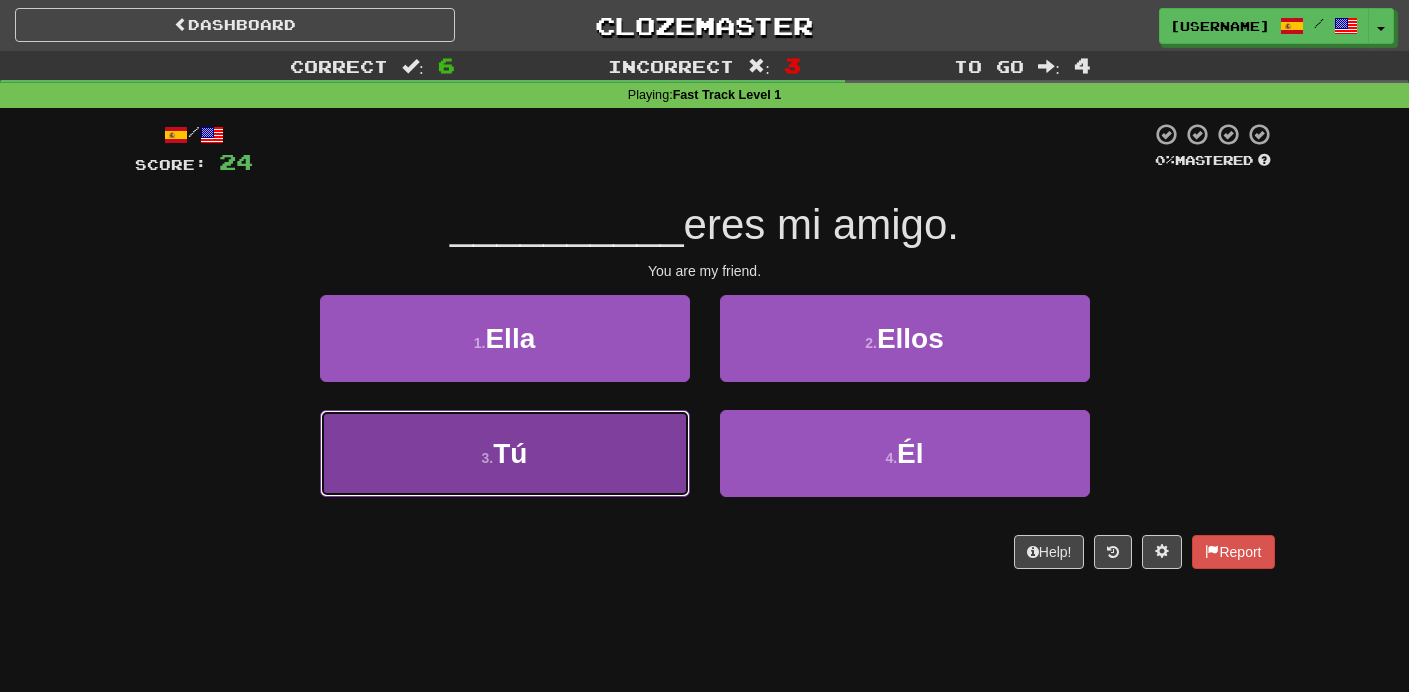 click on "3 .  Tú" at bounding box center (505, 453) 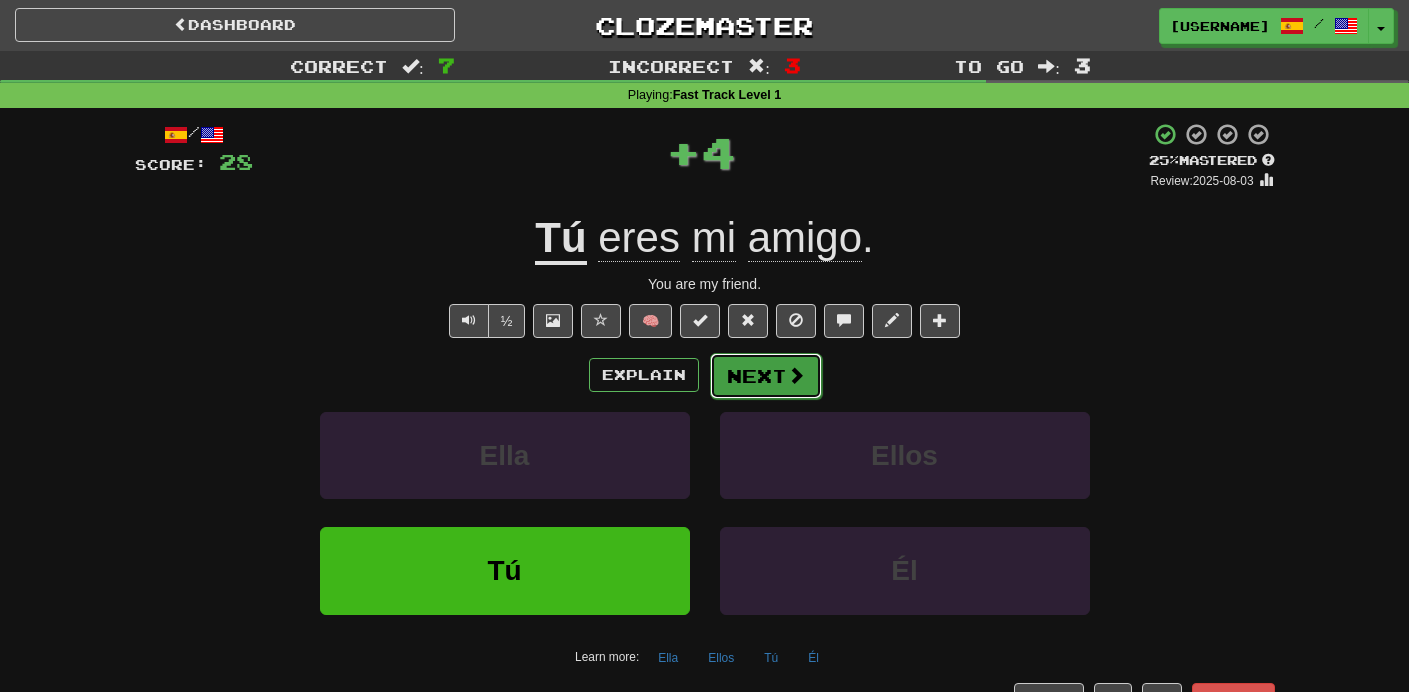 click on "Next" at bounding box center (766, 376) 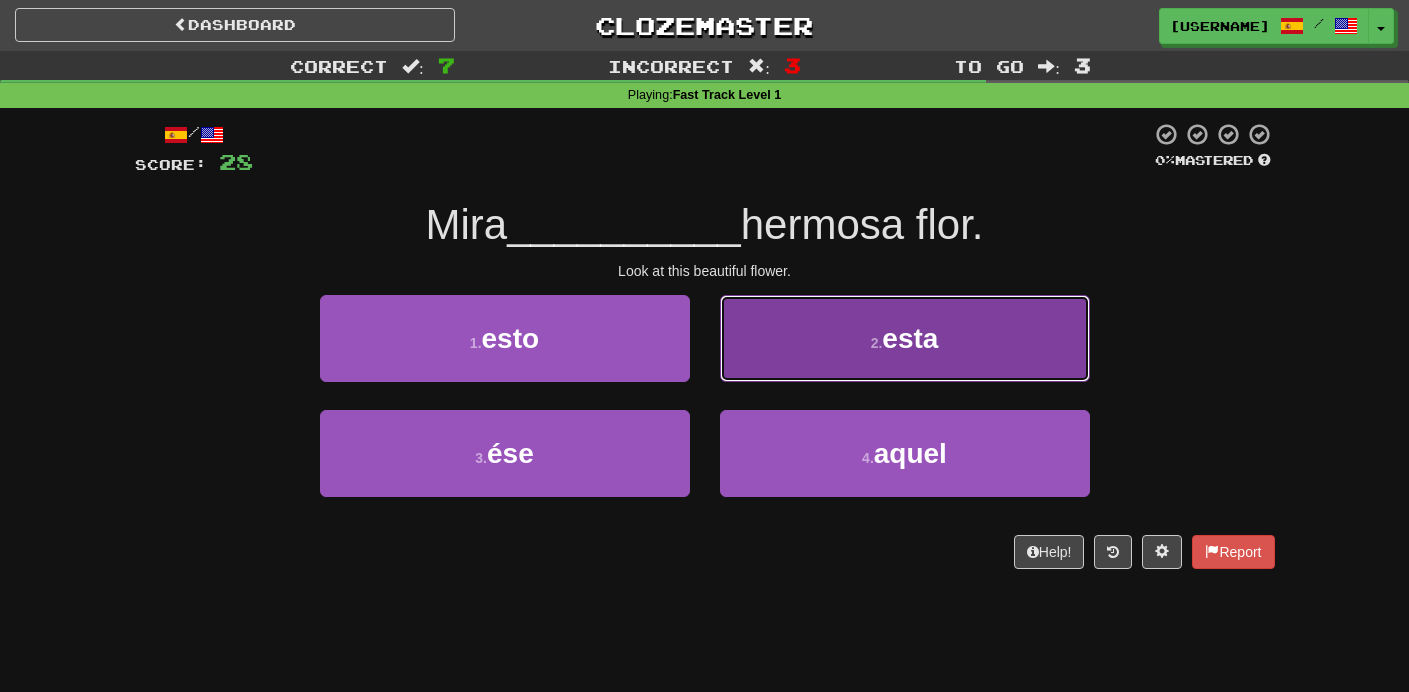 click on "2 .  esta" at bounding box center [905, 338] 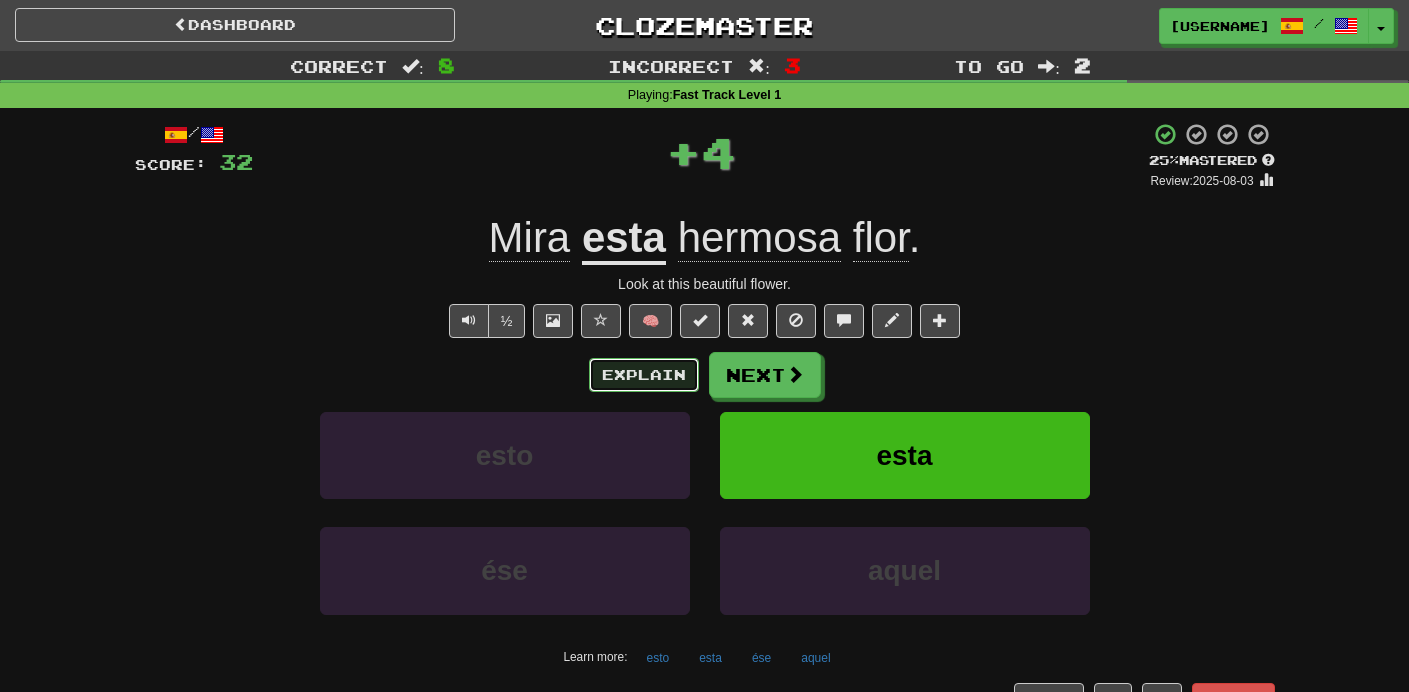 click on "Explain" at bounding box center (644, 375) 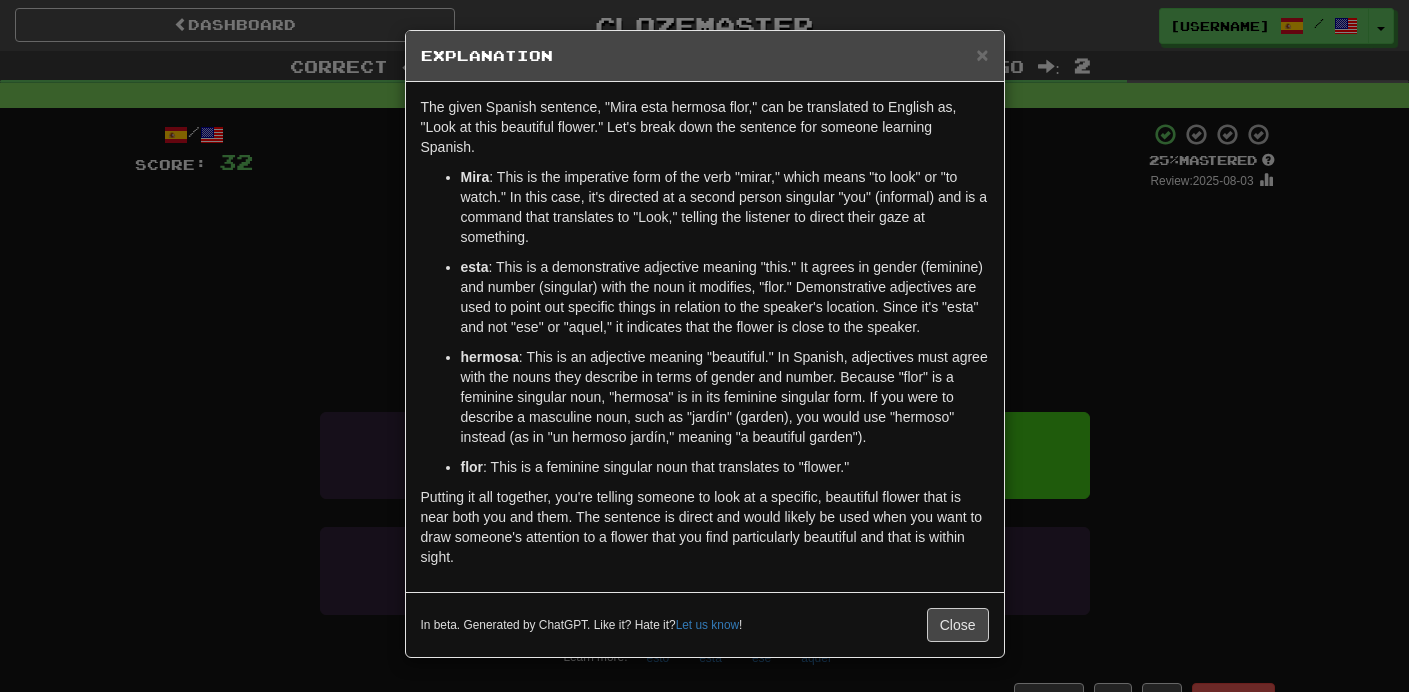 click on "× Explanation The given Spanish sentence, "Mira esta hermosa flor," can be translated to English as, "Look at this beautiful flower." Let's break down the sentence for someone learning Spanish.
Mira : This is the imperative form of the verb "mirar," which means "to look" or "to watch." In this case, it's directed at a second person singular "you" (informal) and is a command that translates to "Look," telling the listener to direct their gaze at something.
esta : This is a demonstrative adjective meaning "this." It agrees in gender (feminine) and number (singular) with the noun it modifies, "flor." Demonstrative adjectives are used to point out specific things in relation to the speaker's location. Since it's "esta" and not "ese" or "aquel," it indicates that the flower is close to the speaker.
hermosa
flor : This is a feminine singular noun that translates to "flower."
In beta. Generated by ChatGPT. Like it? Hate it?  Let us know ! Close" at bounding box center (704, 346) 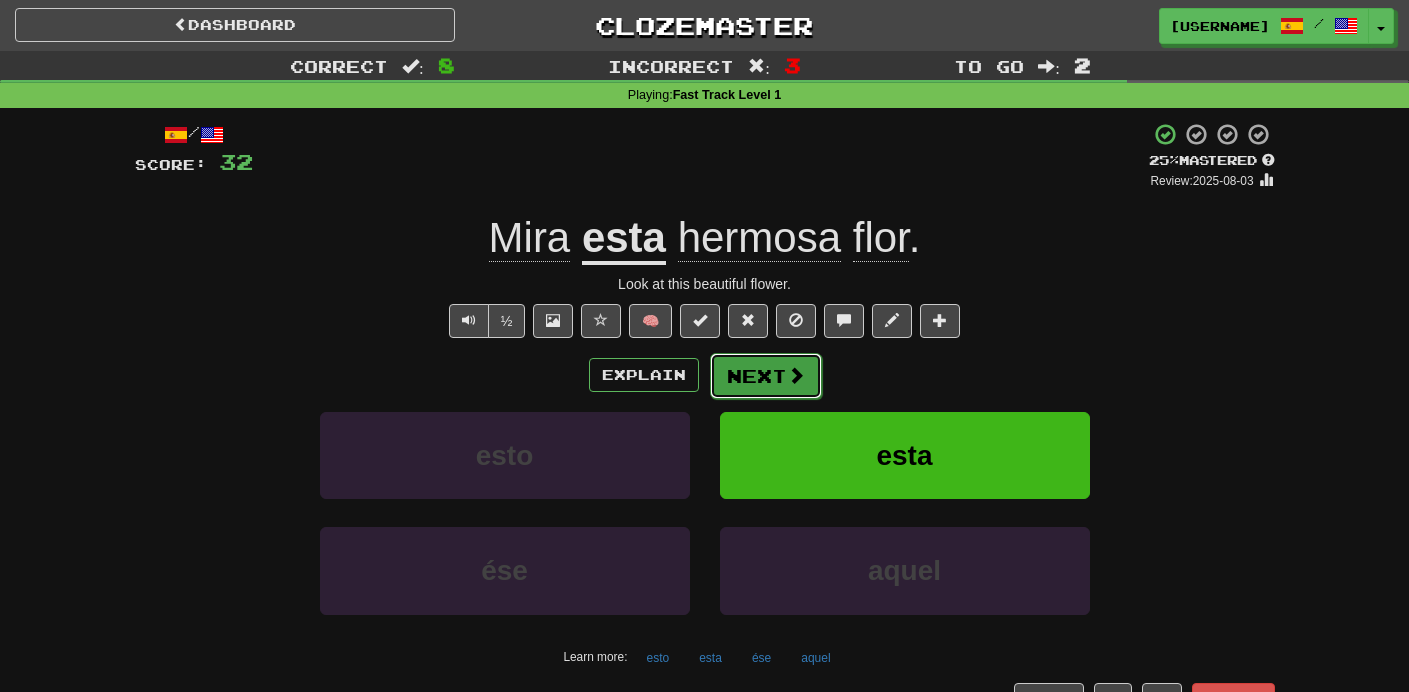 click at bounding box center [796, 375] 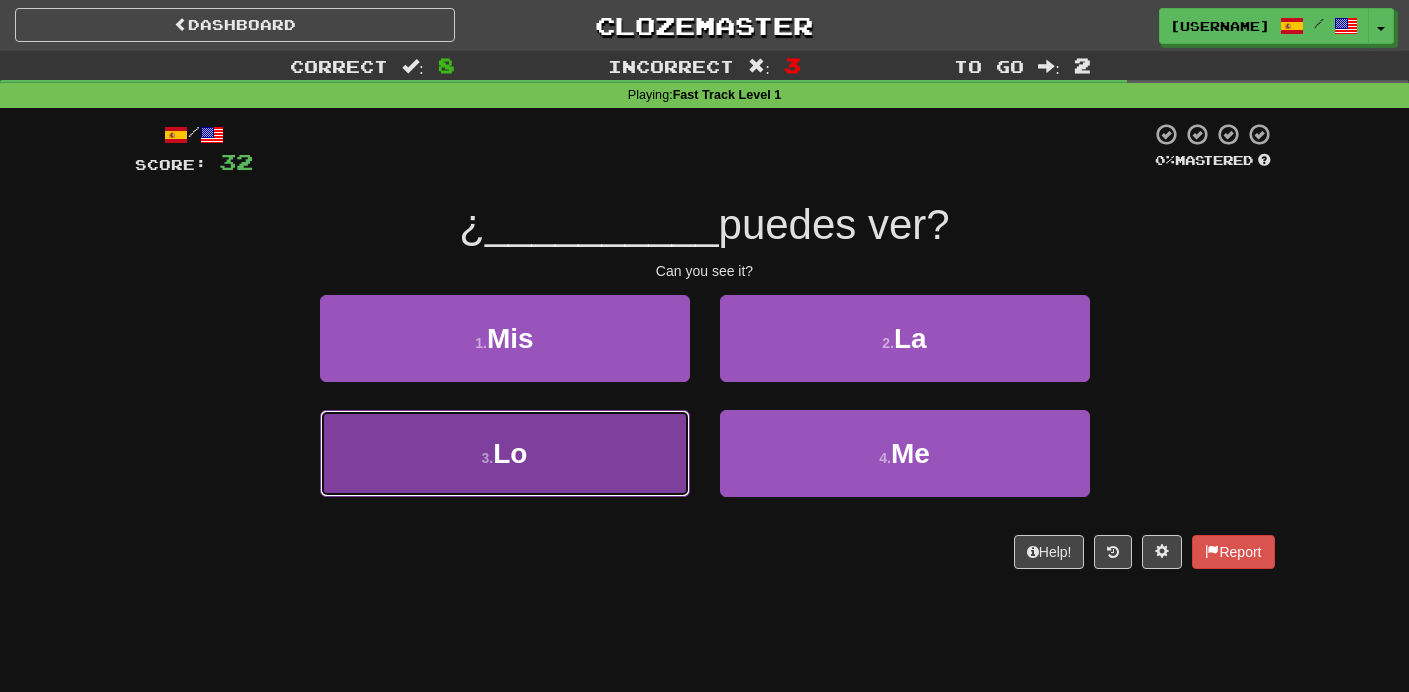 click on "3 .  Lo" at bounding box center (505, 453) 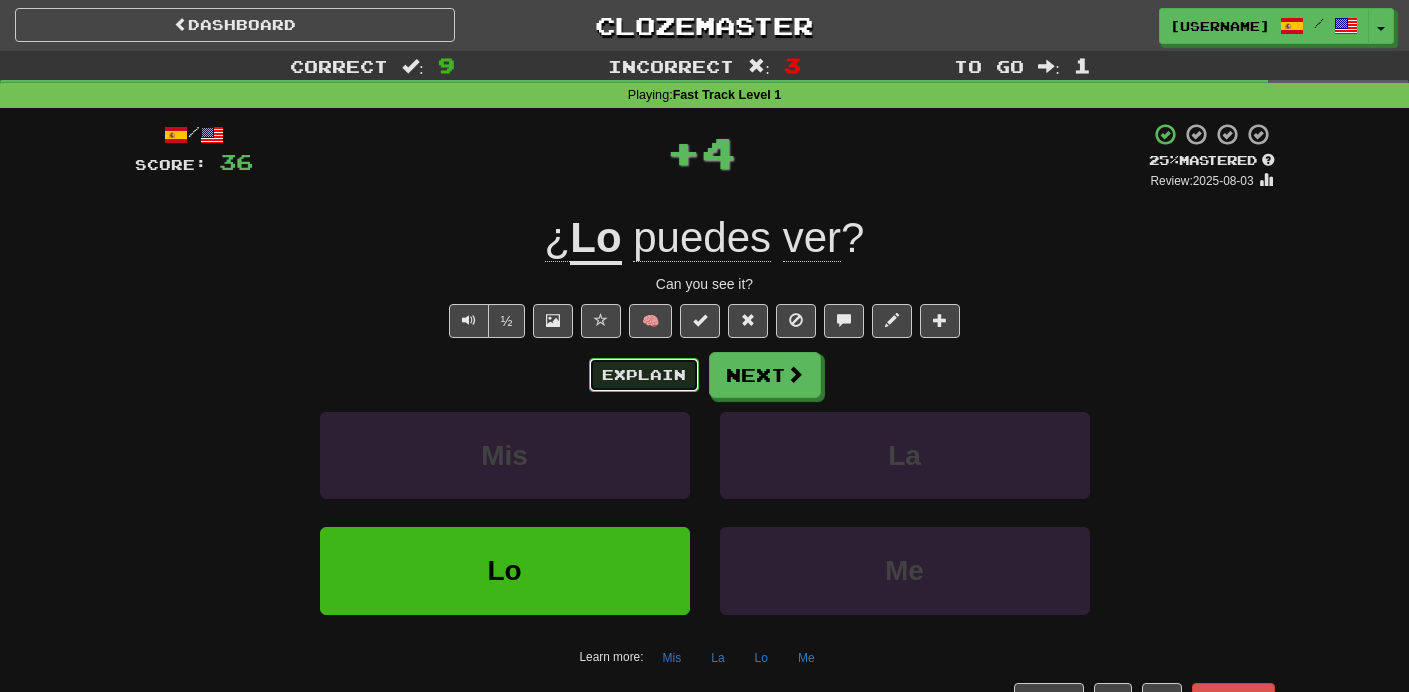 click on "Explain" at bounding box center (644, 375) 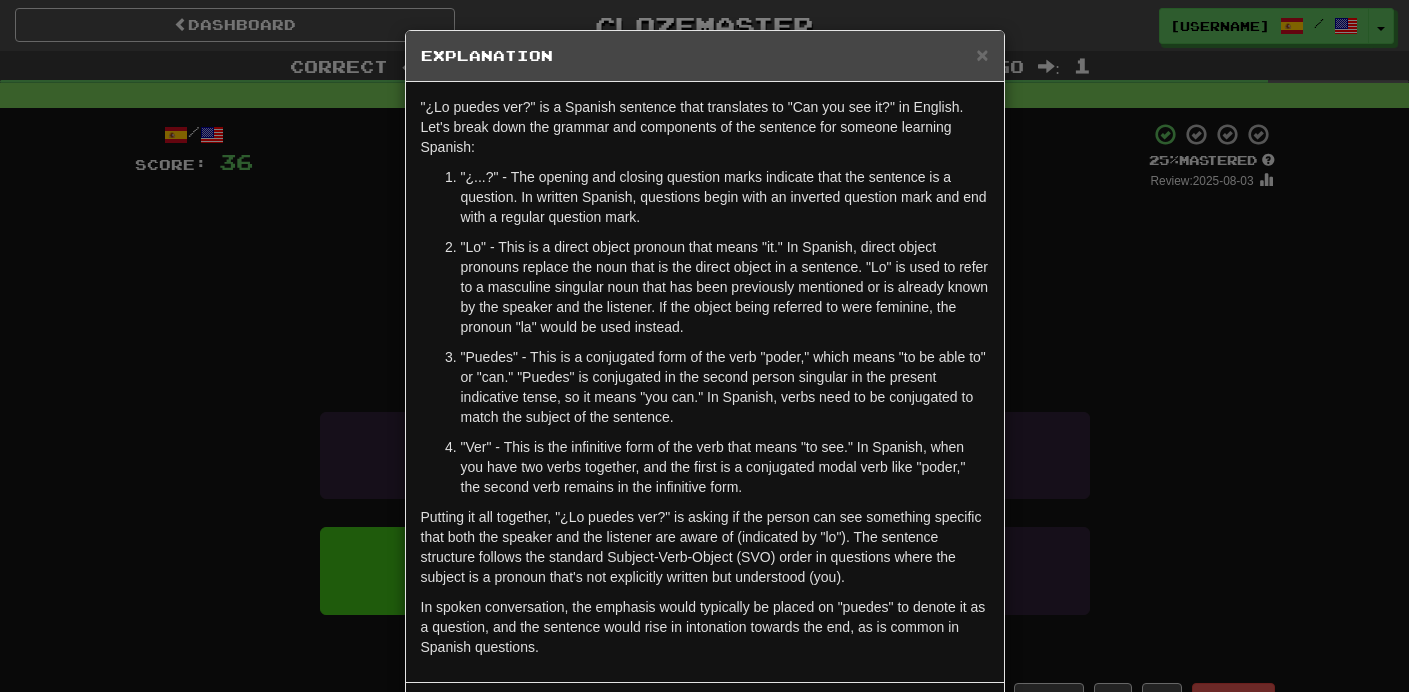 click on "× Explanation "¿Lo puedes ver?" is a Spanish sentence that translates to "Can you see it?" in English. Let's break down the grammar and components of the sentence for someone learning Spanish:
"¿...?" - The opening and closing question marks indicate that the sentence is a question. In written Spanish, questions begin with an inverted question mark and end with a regular question mark.
"Lo" - This is a direct object pronoun that means "it." In Spanish, direct object pronouns replace the noun that is the direct object in a sentence. "Lo" is used to refer to a masculine singular noun that has been previously mentioned or is already known by the speaker and the listener. If the object being referred to were feminine, the pronoun "la" would be used instead.
"Ver" - This is the infinitive form of the verb that means "to see." In Spanish, when you have two verbs together, and the first is a conjugated modal verb like "poder," the second verb remains in the infinitive form.
! Close" at bounding box center [704, 346] 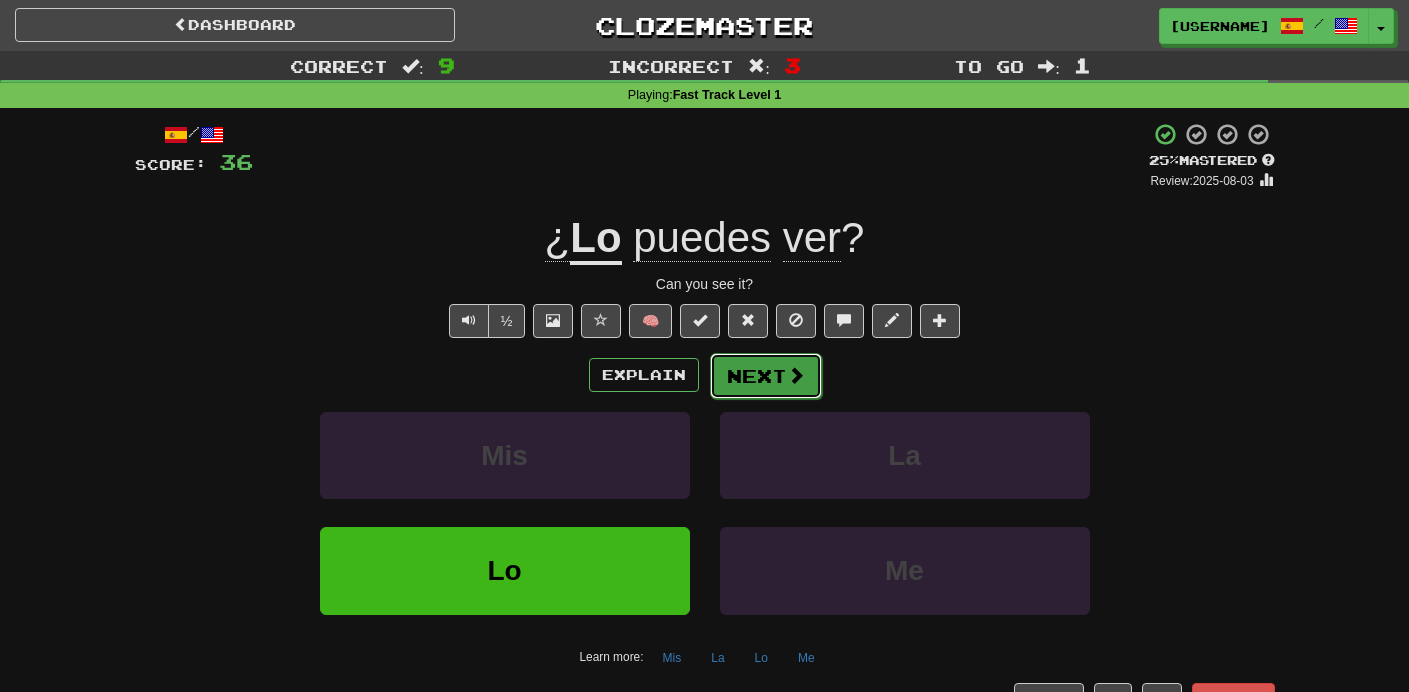 click on "Next" at bounding box center (766, 376) 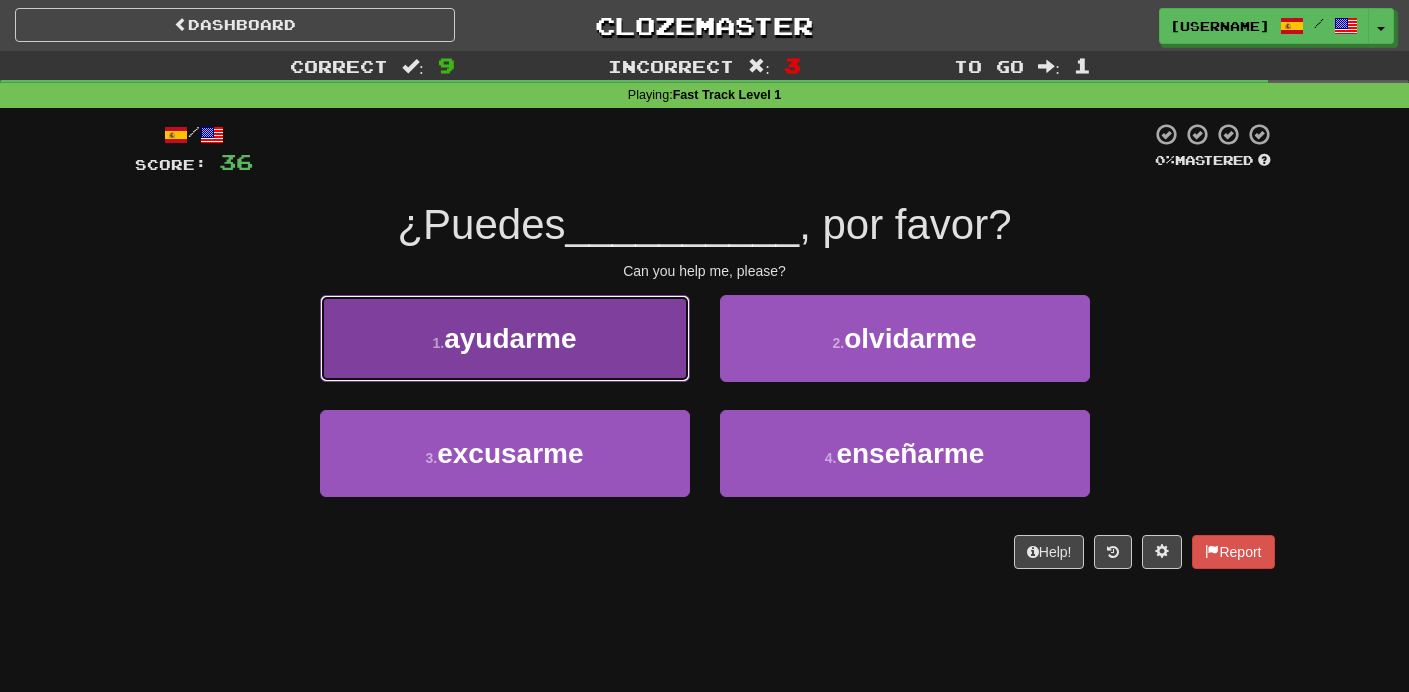 click on "ayudarme" at bounding box center (510, 338) 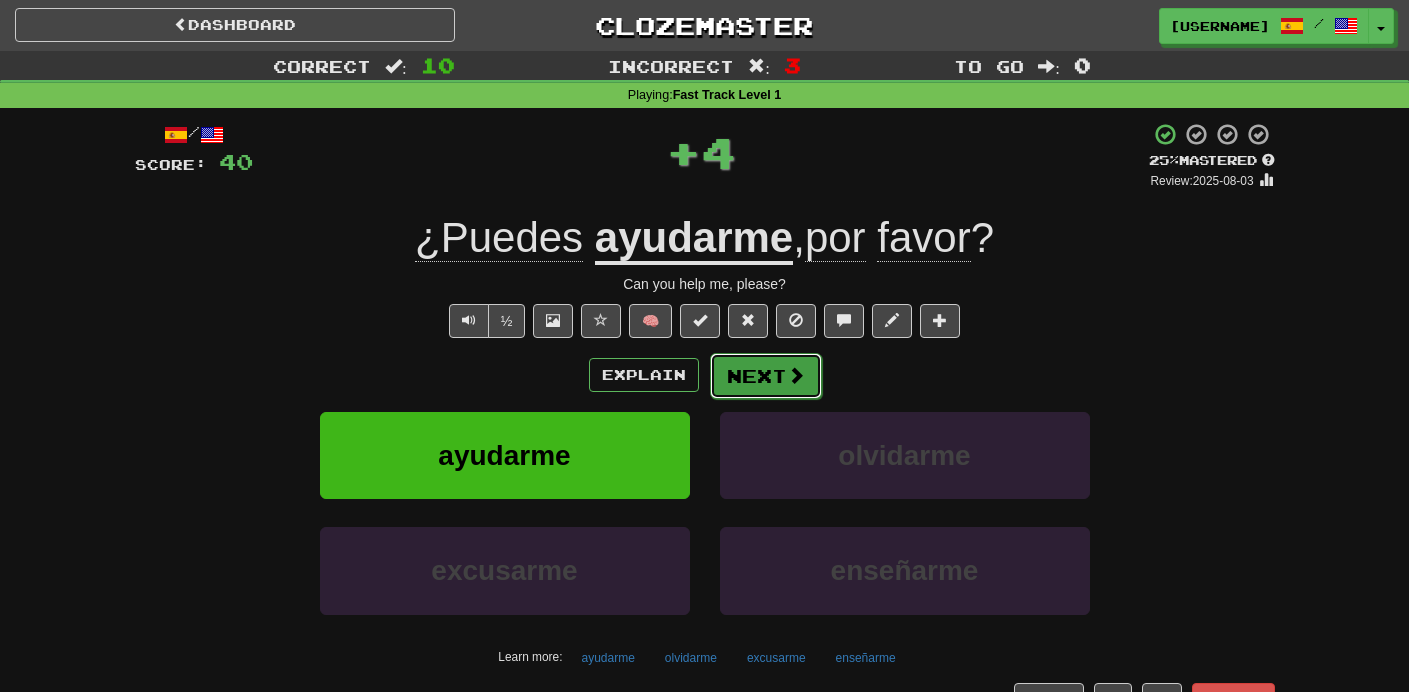click on "Next" at bounding box center [766, 376] 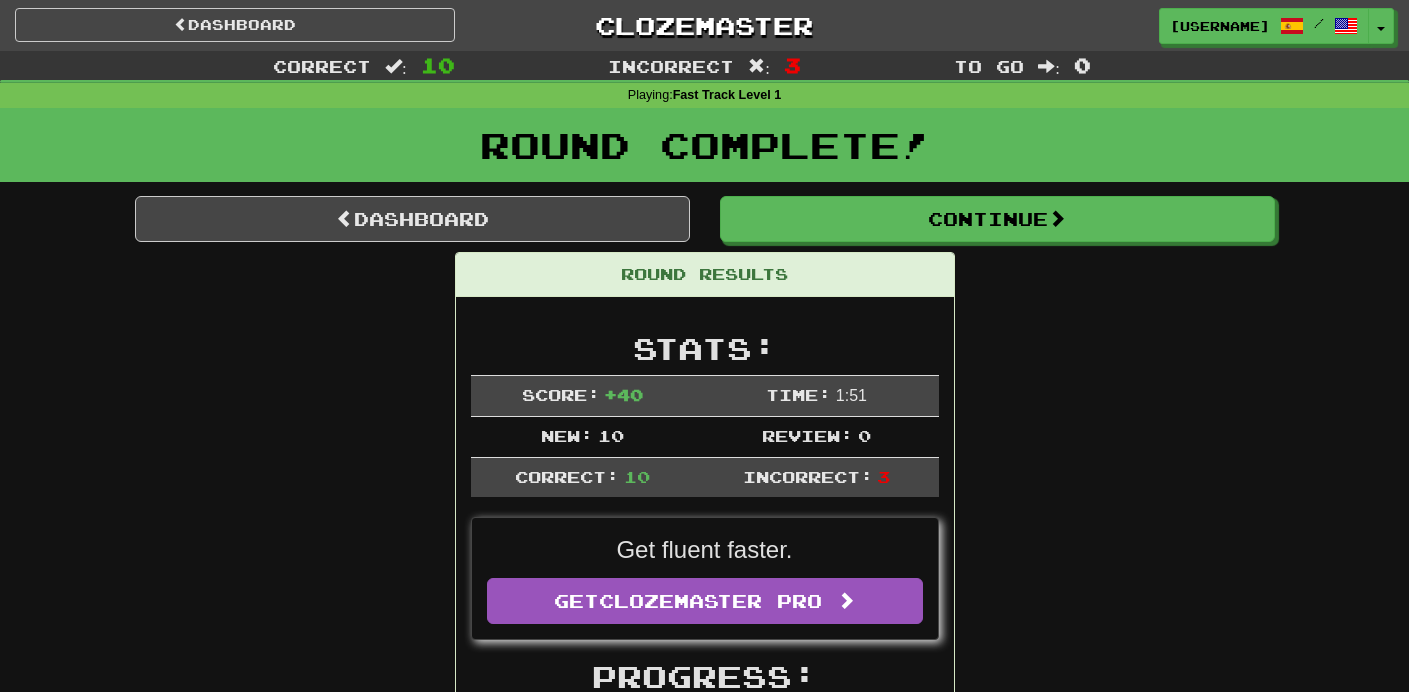 click on "Dashboard Continue  Round Results Stats: Score:   + 40 Time:   1 : 51 New:   10 Review:   0 Correct:   10 Incorrect:   3 Get fluent faster. Get  Clozemaster Pro   Progress: Fast Track Level 1 Playing:  10  /  1,000 + 10 0% 1% Mastered:  0  /  1,000 0% Ready for Review:  0  /  Level:  2 19  points to level  3  - keep going! Ranked:  1472 nd  this week Sentences:  Report Nosotros  vamos al parque. We are going to the park.  Report Él  está en la tienda. He is in the store.  Report Mira  esta  hermosa flor. Look at this beautiful flower.  Report ¿ Lo  puedes ver? Can you see it?  Report ¿Puedes  ayudarme , por favor? Can you help me, please?  Report ¿Es  ese  tu lápiz? Is that your pencil?  Report Quiero pan  y  agua. I want bread and water.  Report ¿ Cómo  te llamas? What is your name?  Report Las llaves están  en  el cajón. The keys are in the drawer.  Report Tú  eres mi amigo. You are my friend.  Dashboard Continue" at bounding box center (705, 1169) 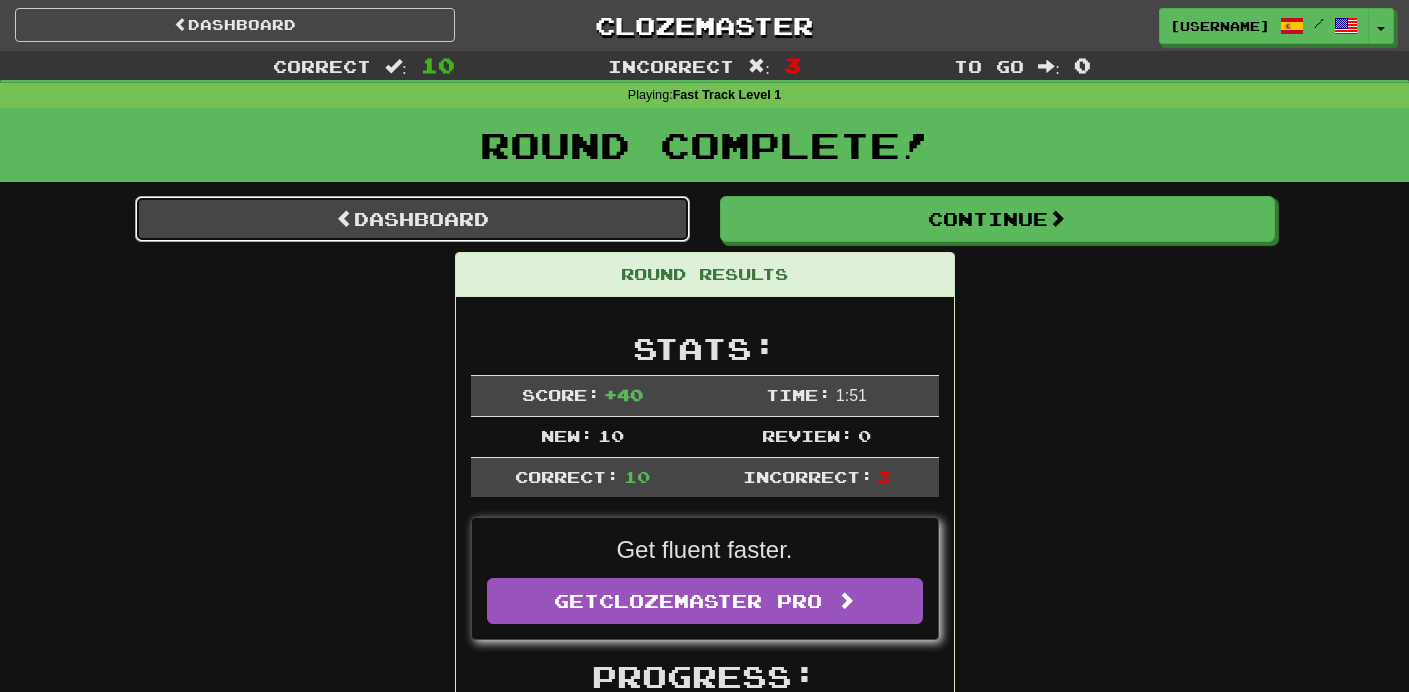 click on "Dashboard" at bounding box center (412, 219) 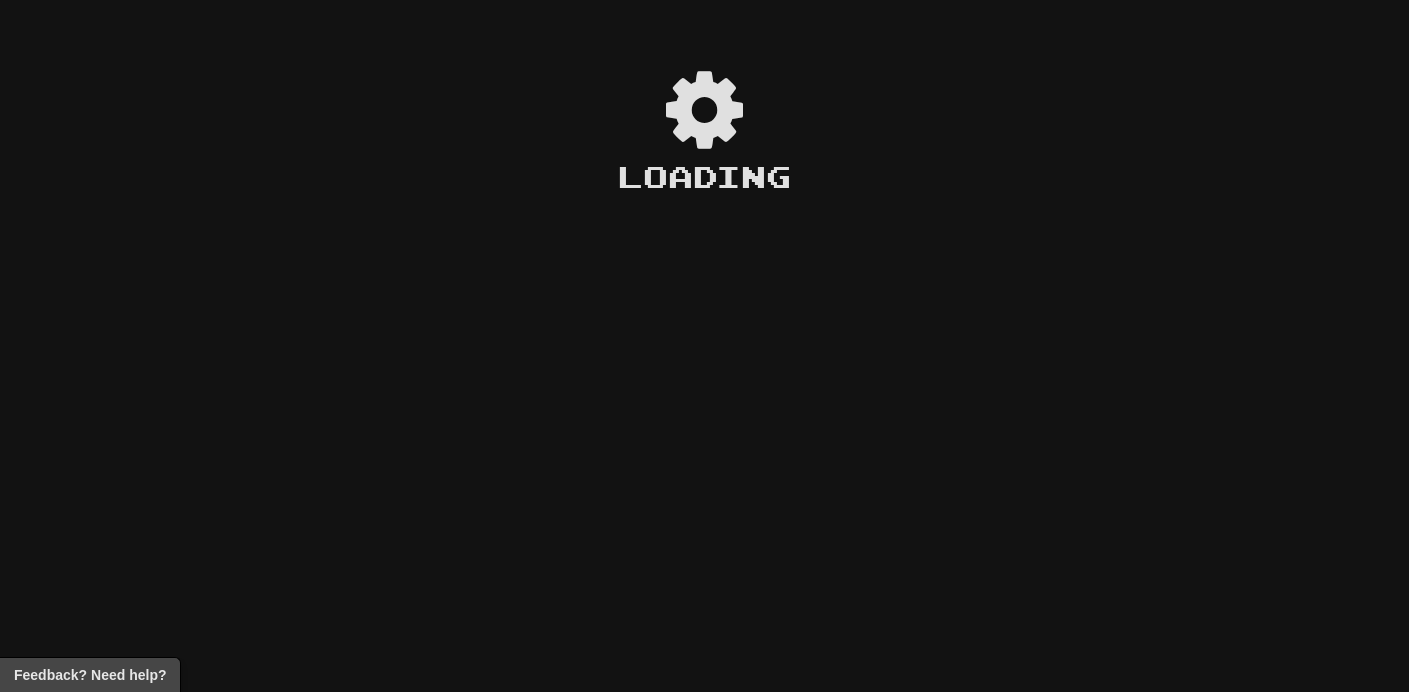 scroll, scrollTop: 0, scrollLeft: 0, axis: both 